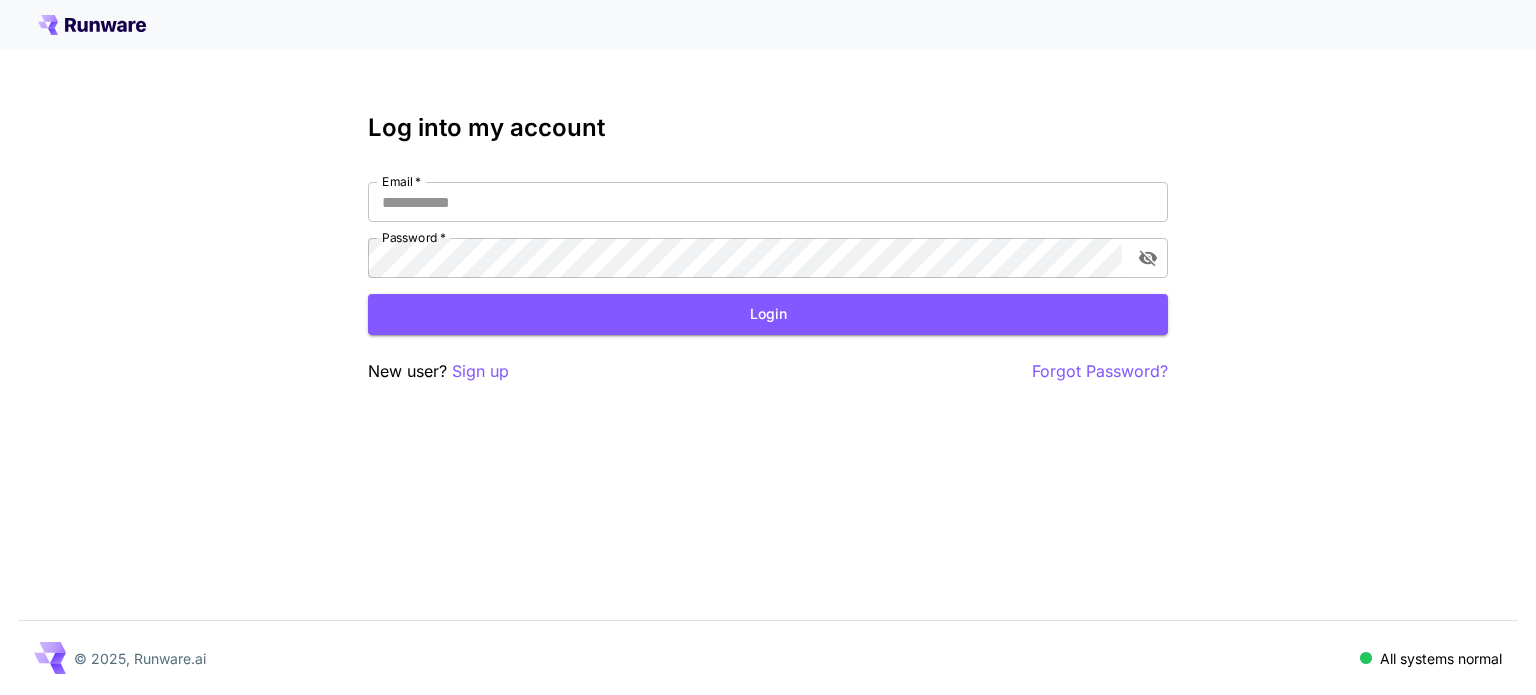 scroll, scrollTop: 0, scrollLeft: 0, axis: both 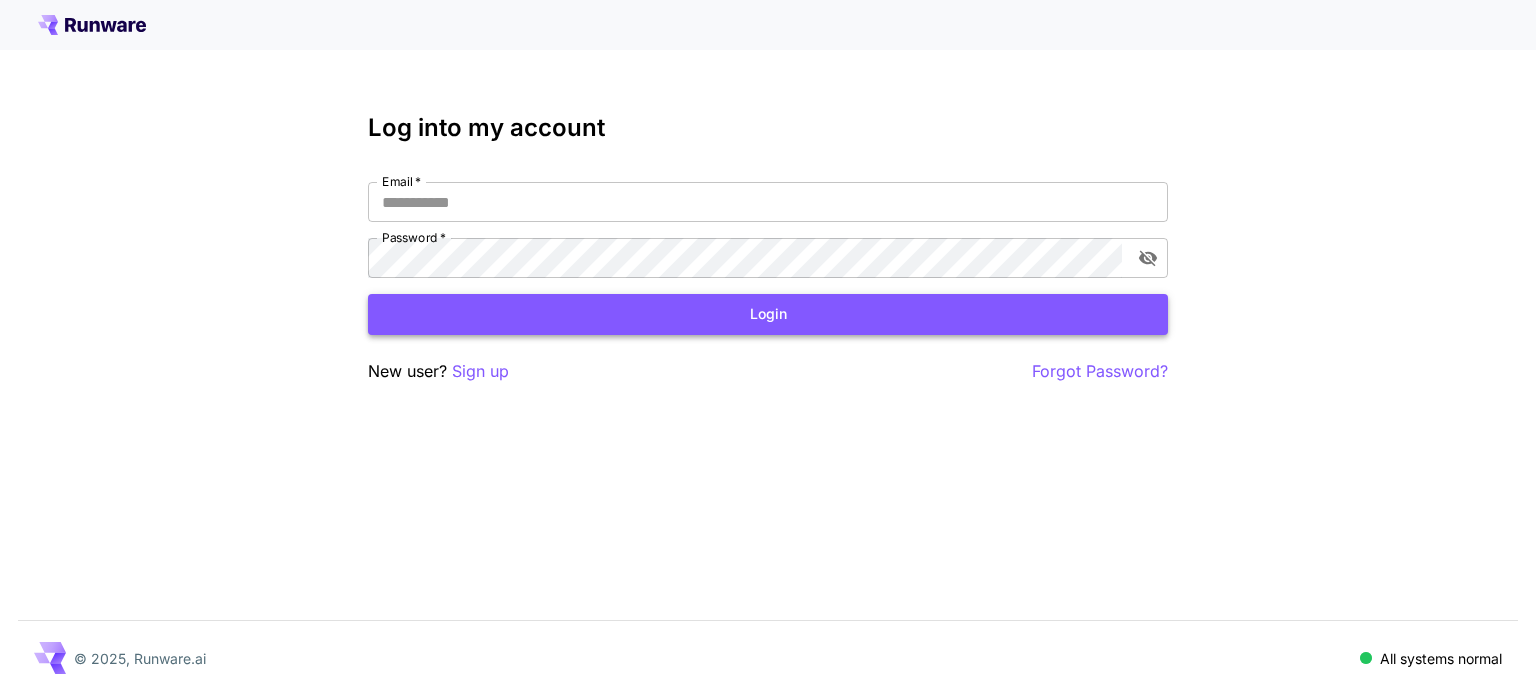 type on "**********" 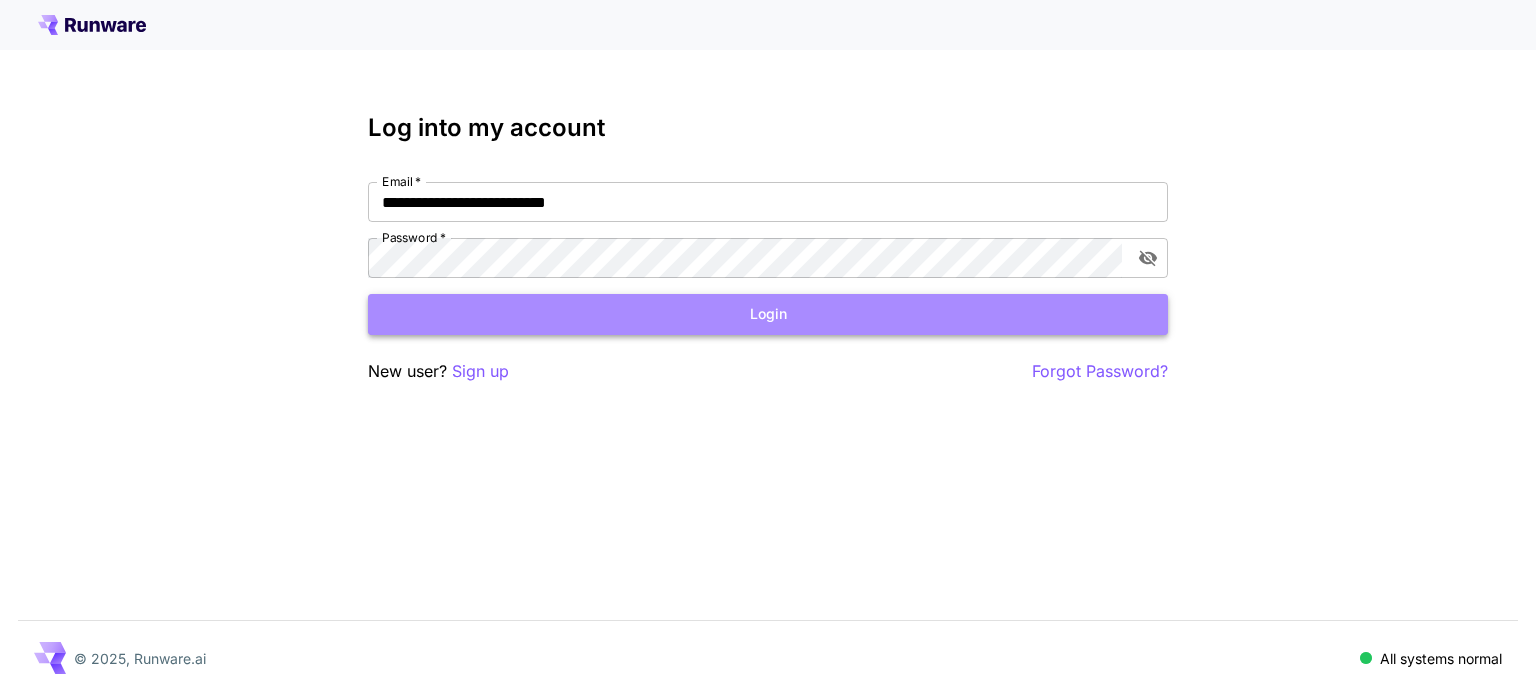 click on "Login" at bounding box center (768, 314) 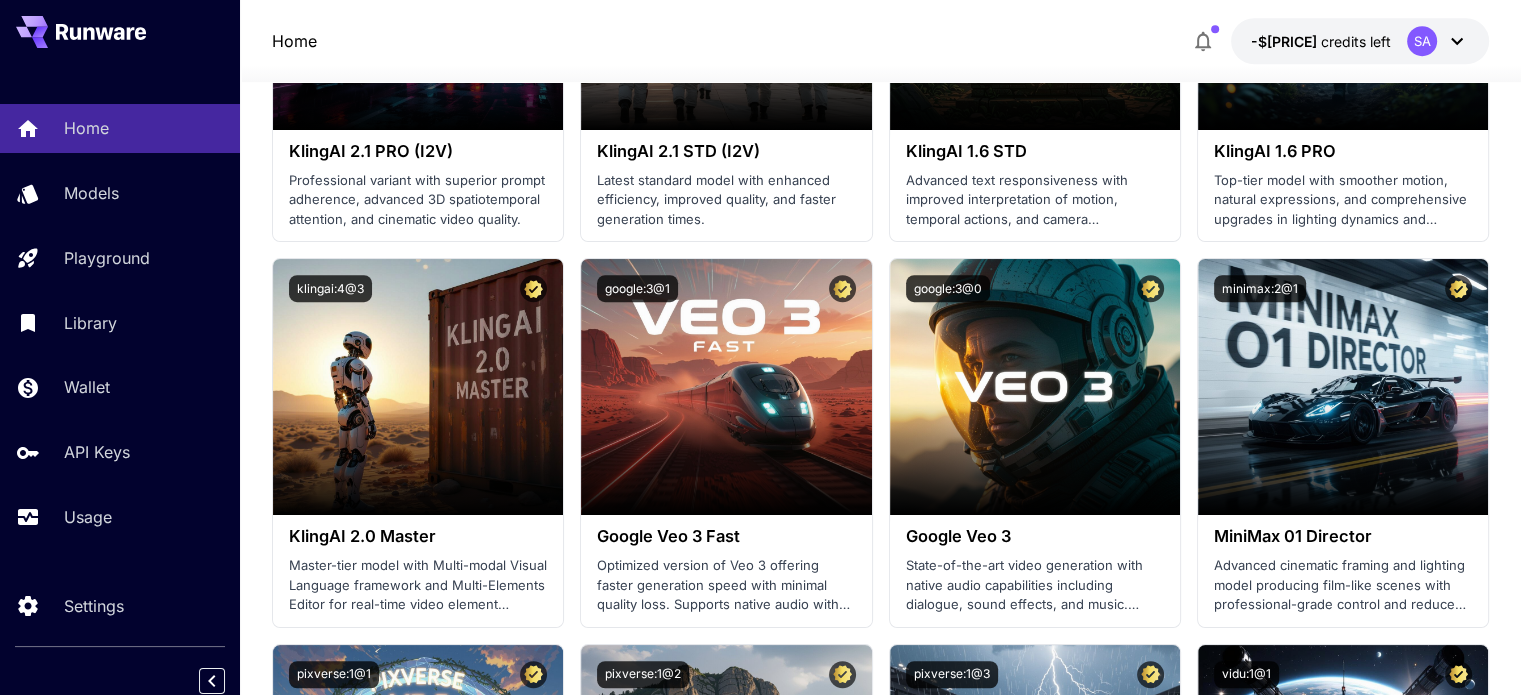 scroll, scrollTop: 1824, scrollLeft: 0, axis: vertical 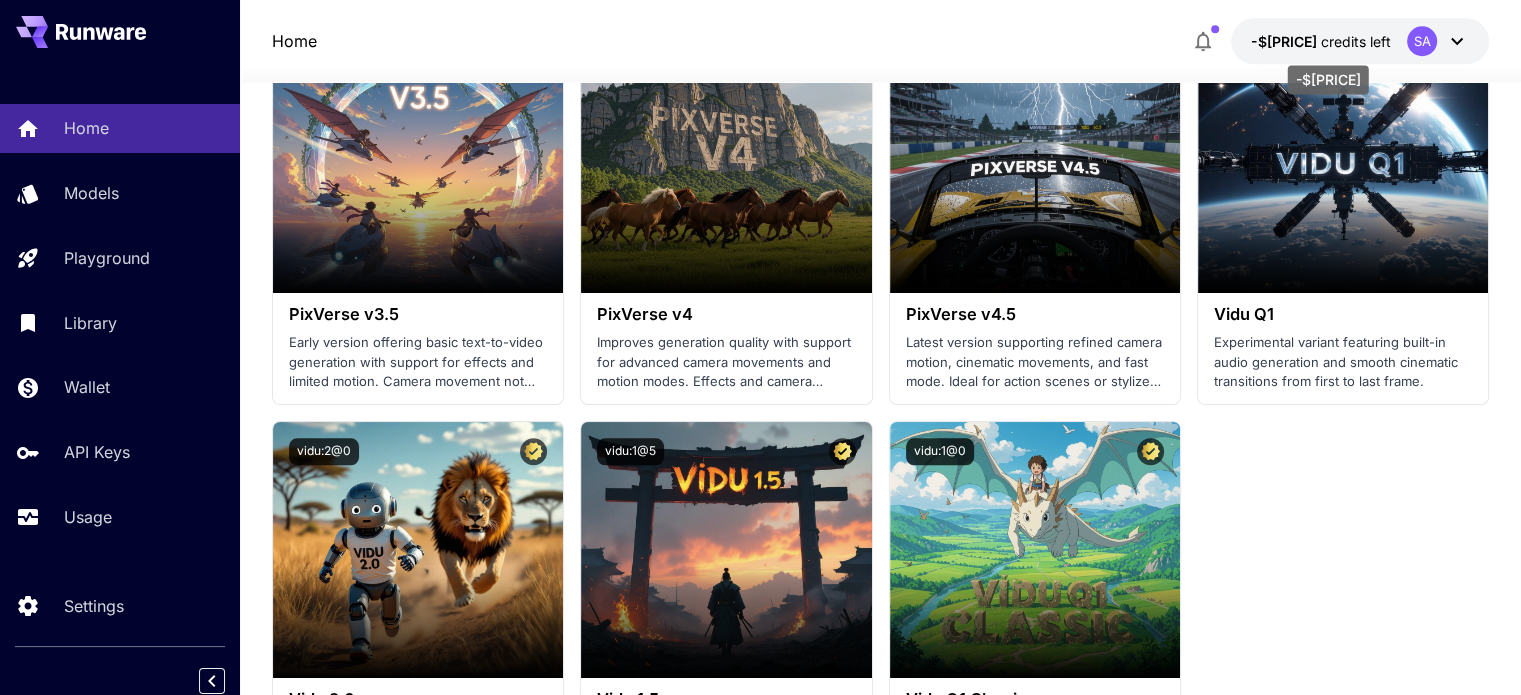 click on "credits left" at bounding box center [1356, 41] 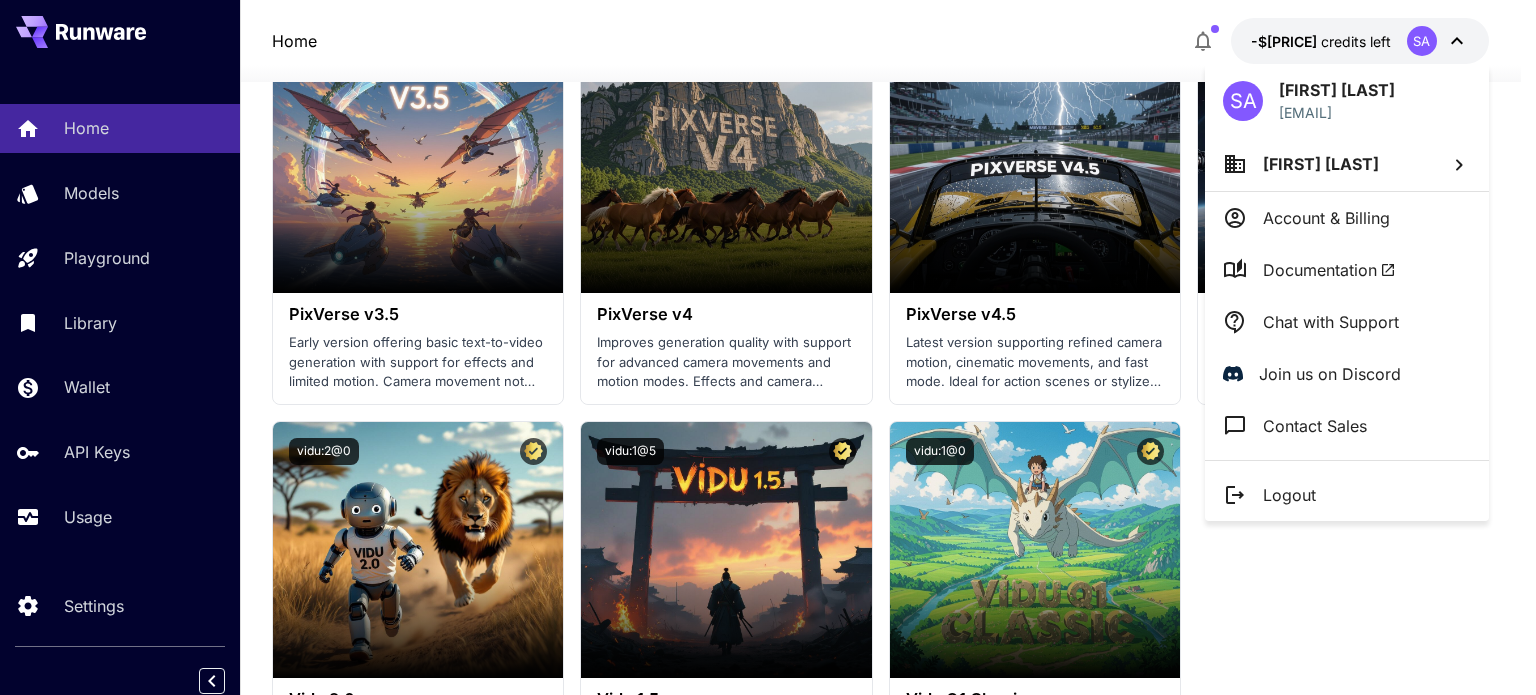 click at bounding box center [768, 347] 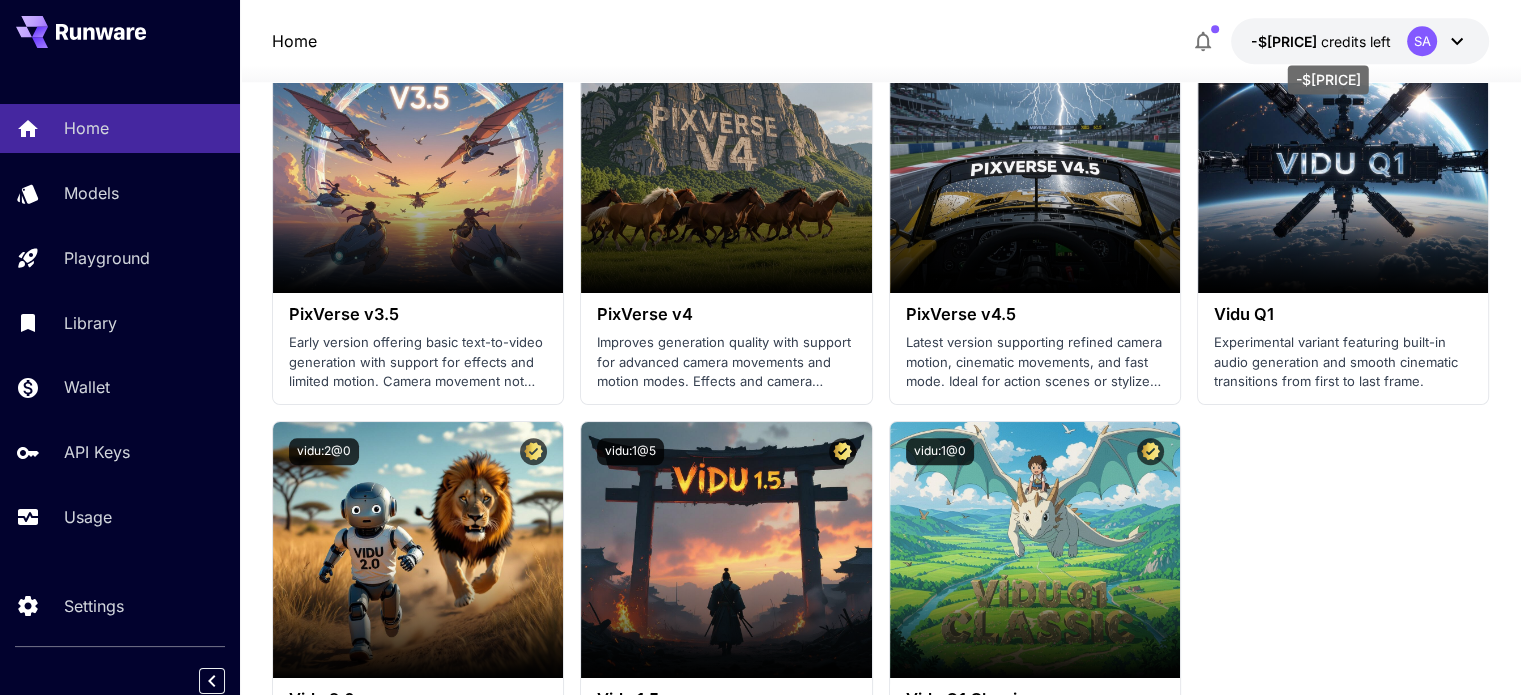 click on "credits left" at bounding box center (1356, 41) 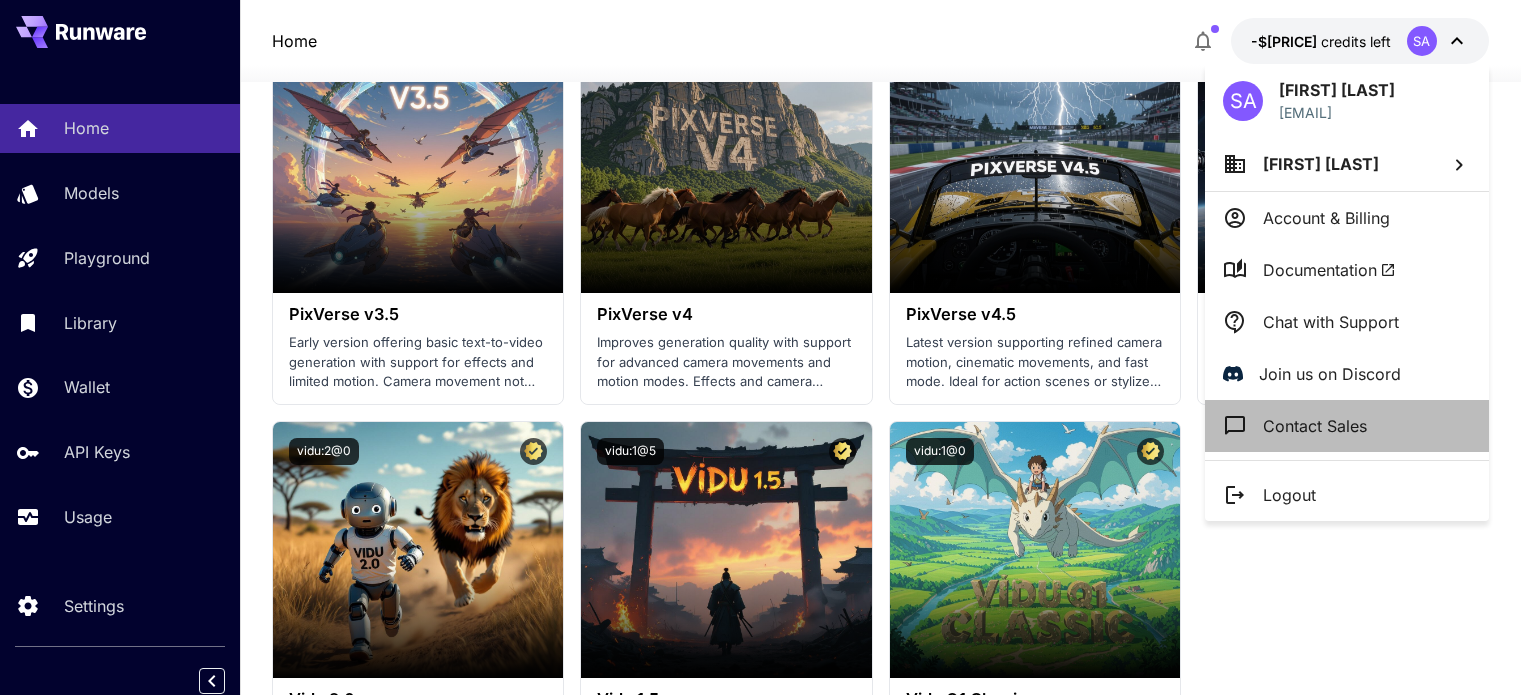 click on "Contact Sales" at bounding box center [1315, 426] 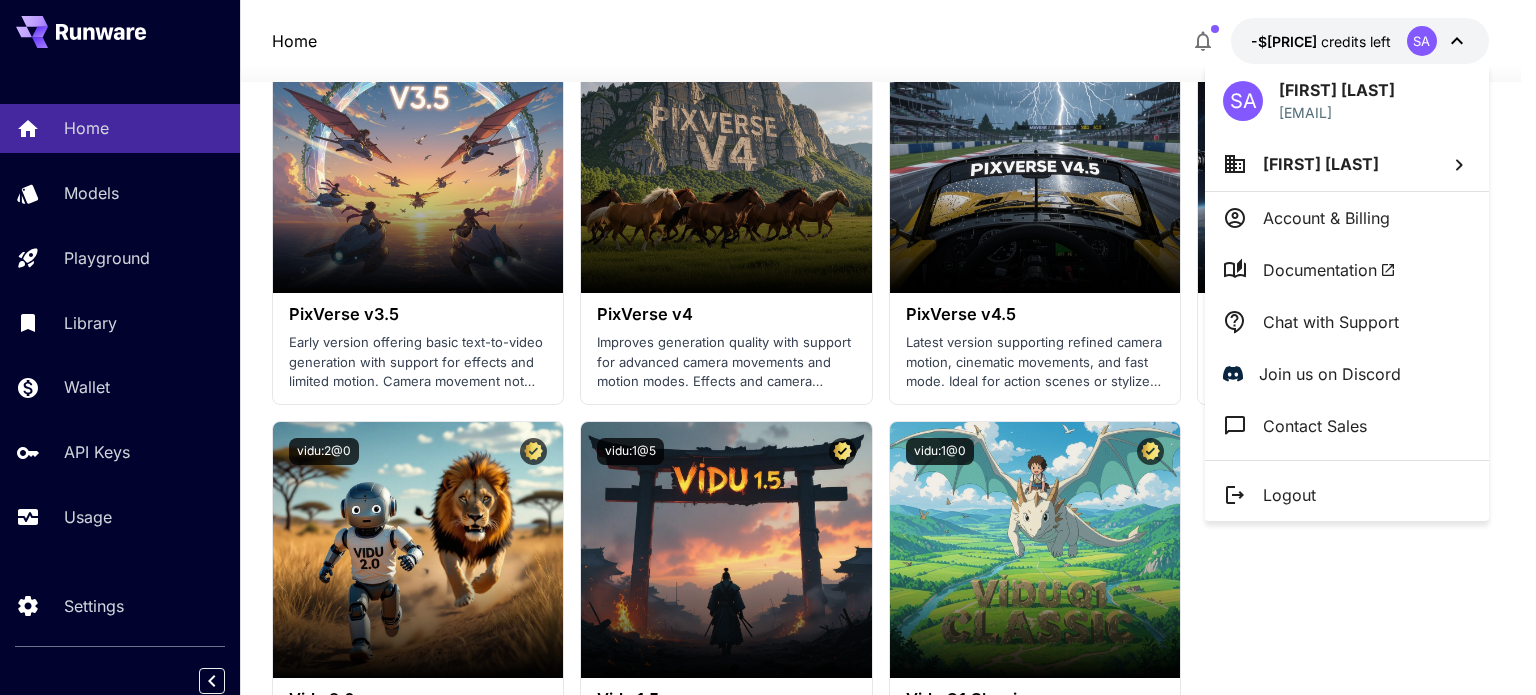 click at bounding box center (768, 347) 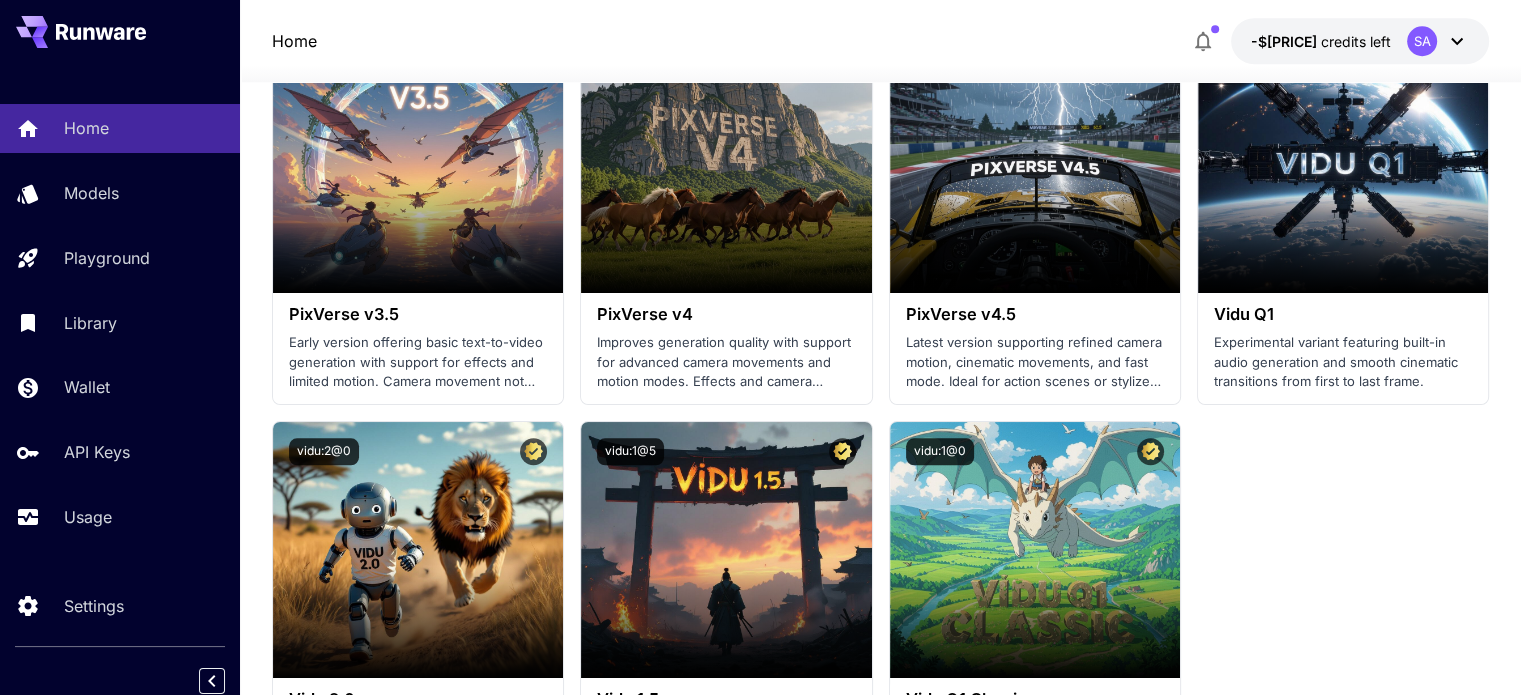 click on "Usage" at bounding box center (88, 517) 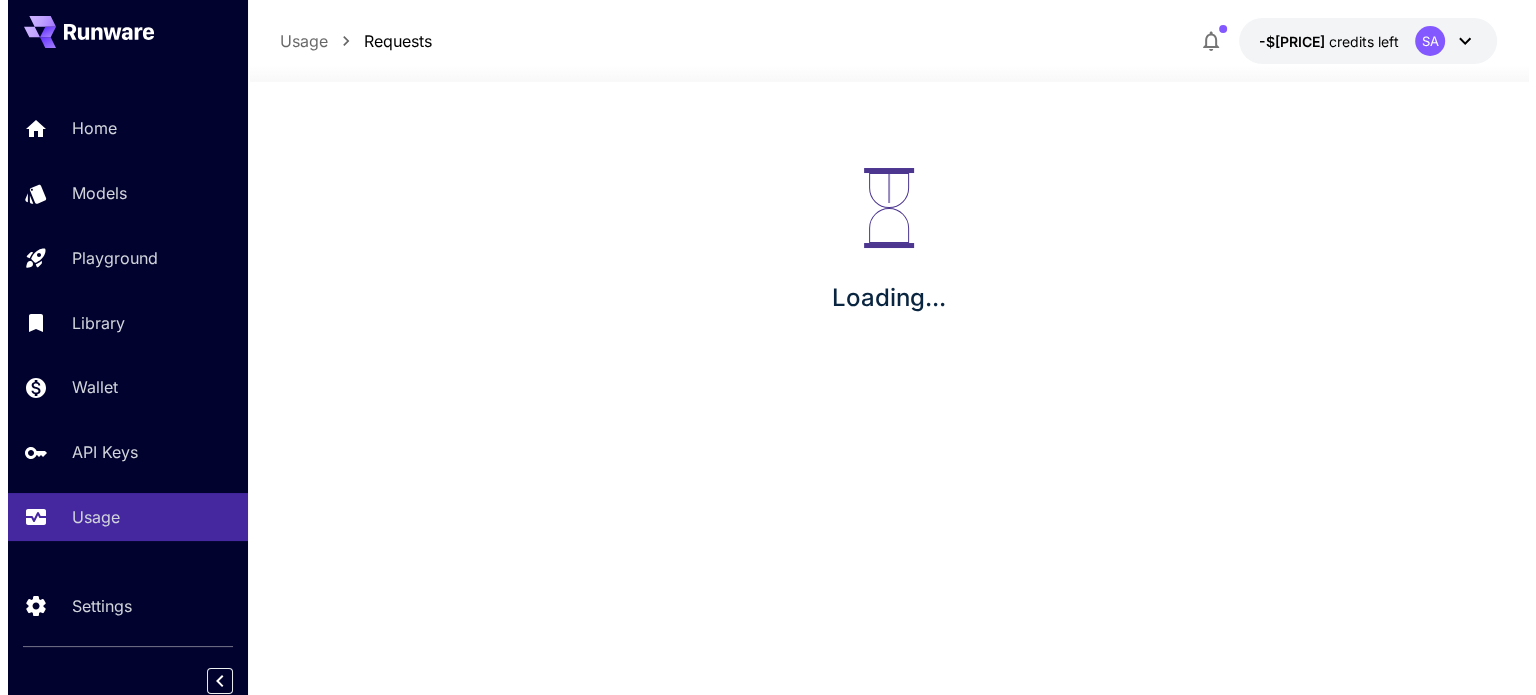 scroll, scrollTop: 0, scrollLeft: 0, axis: both 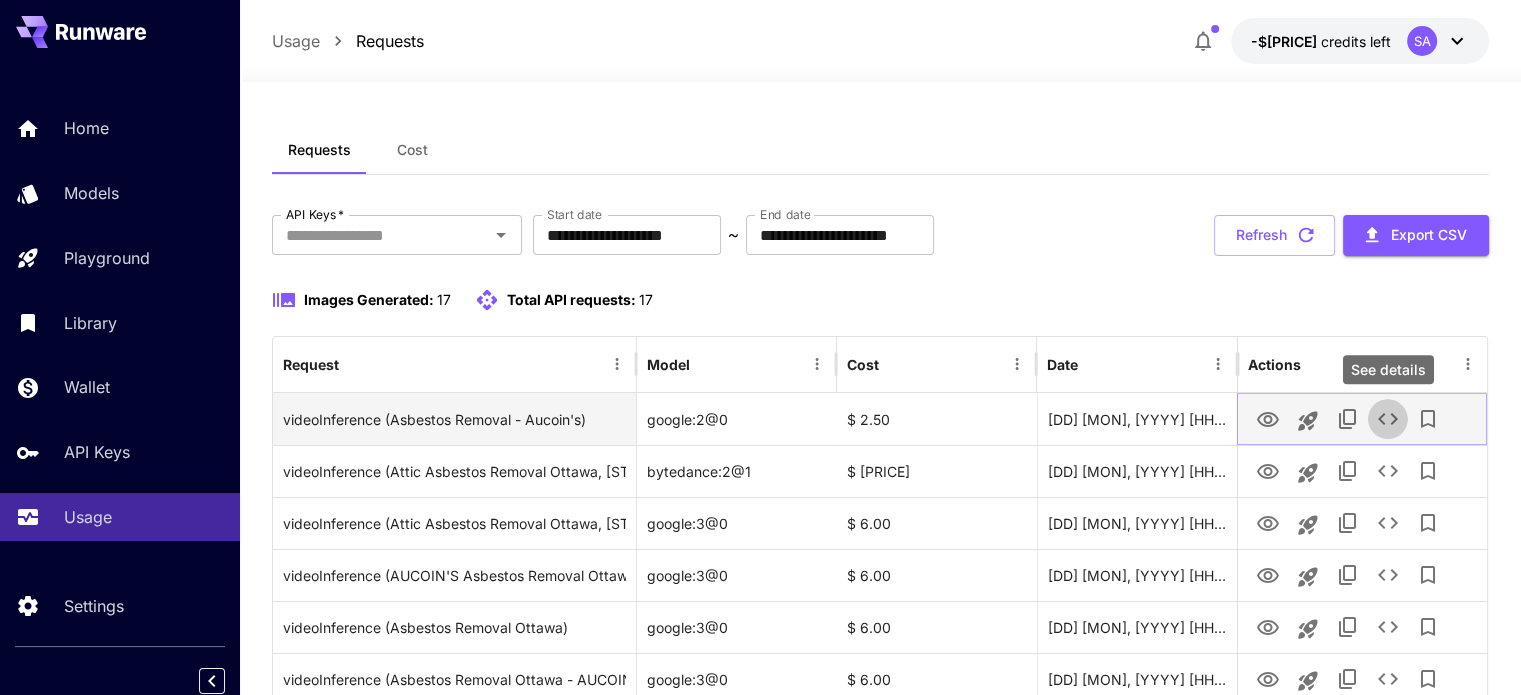 click 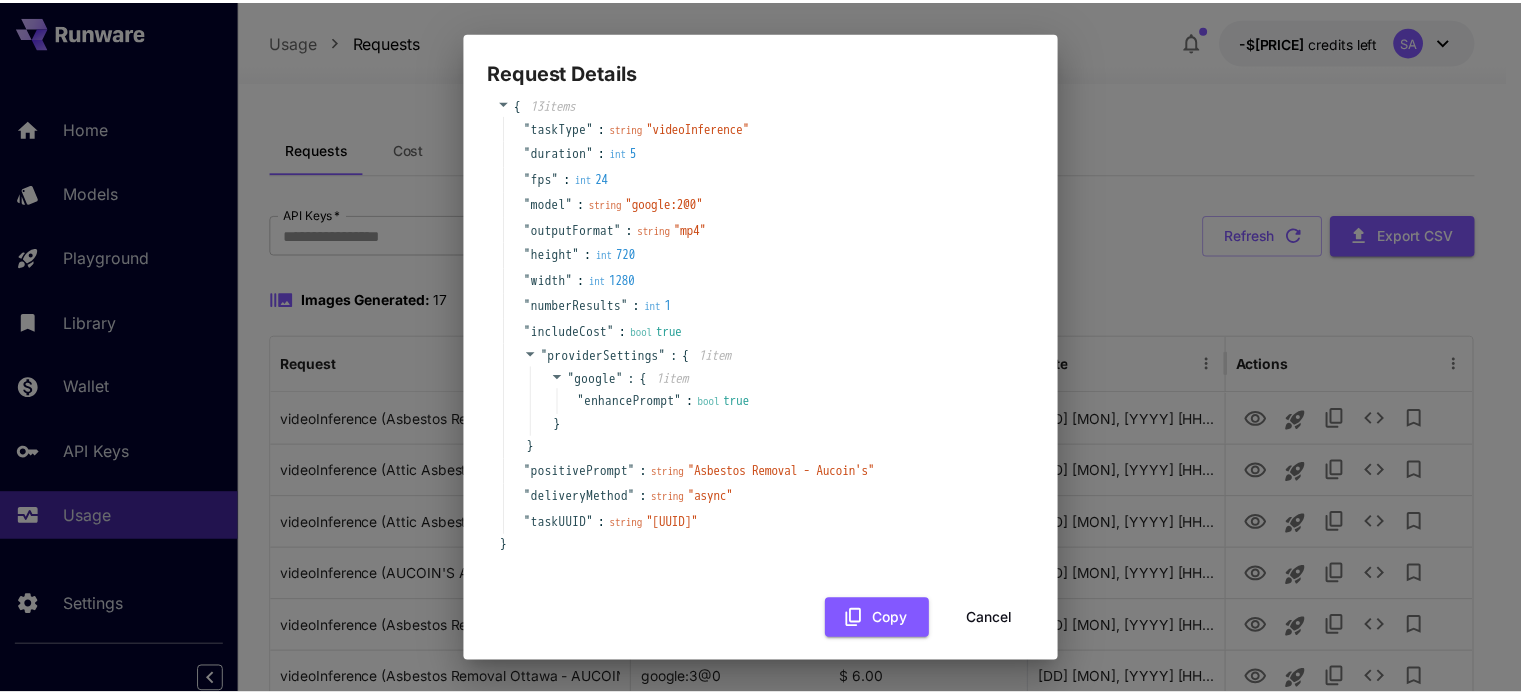scroll, scrollTop: 41, scrollLeft: 0, axis: vertical 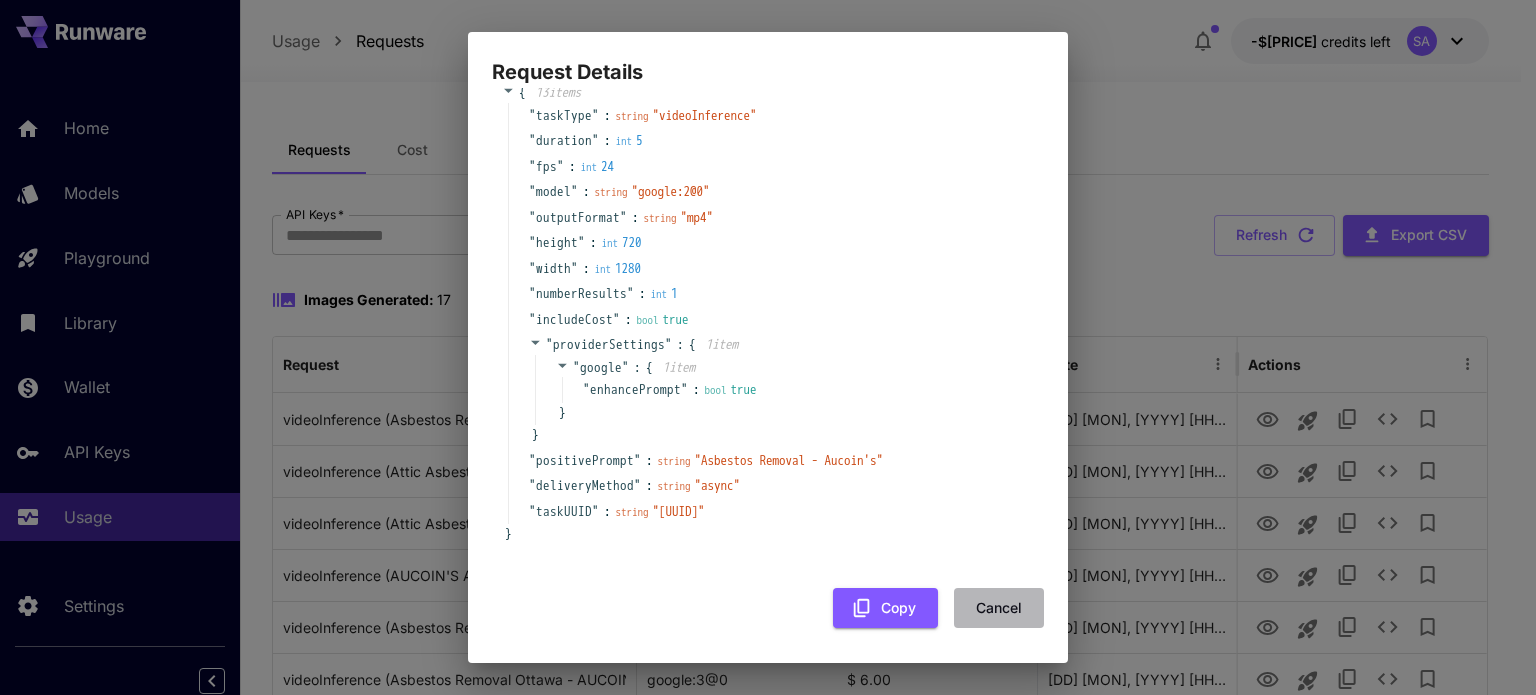 click on "Cancel" at bounding box center [999, 608] 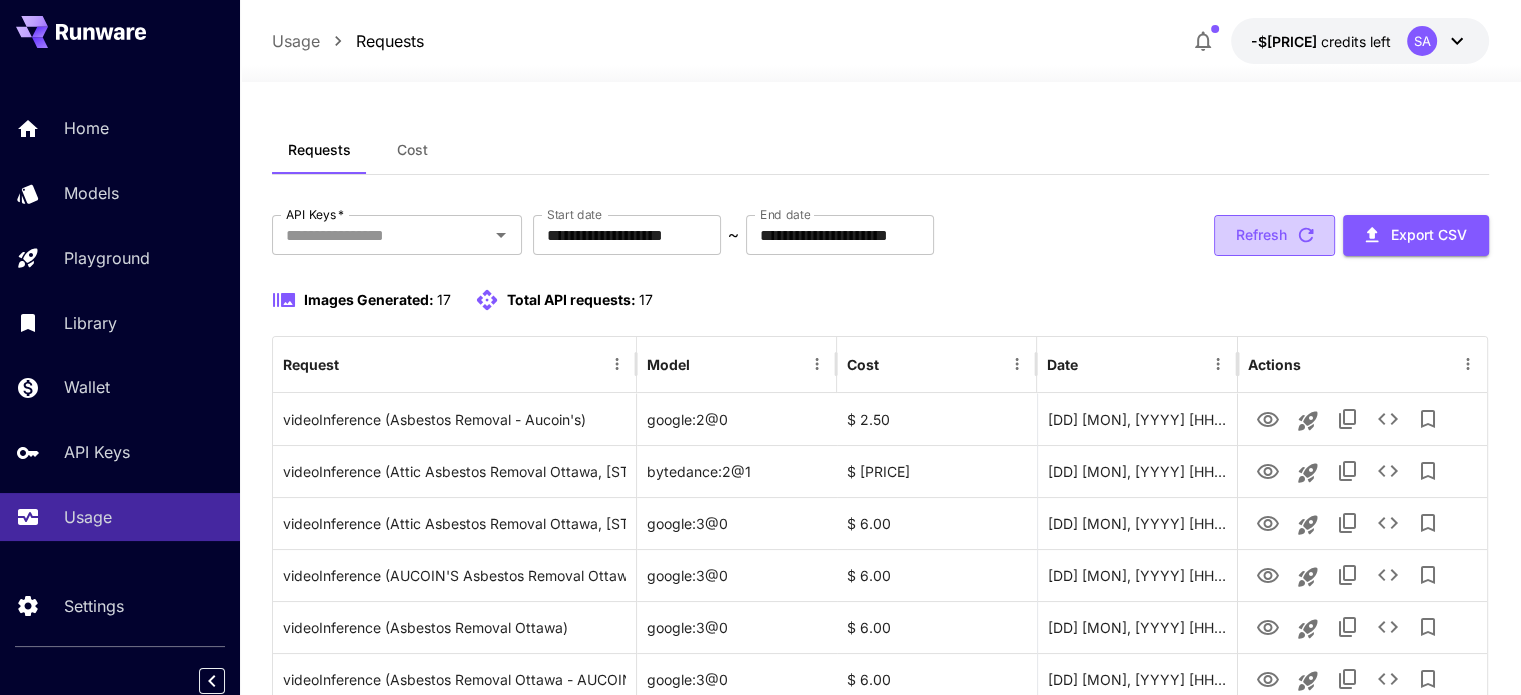click on "Refresh" at bounding box center [1274, 235] 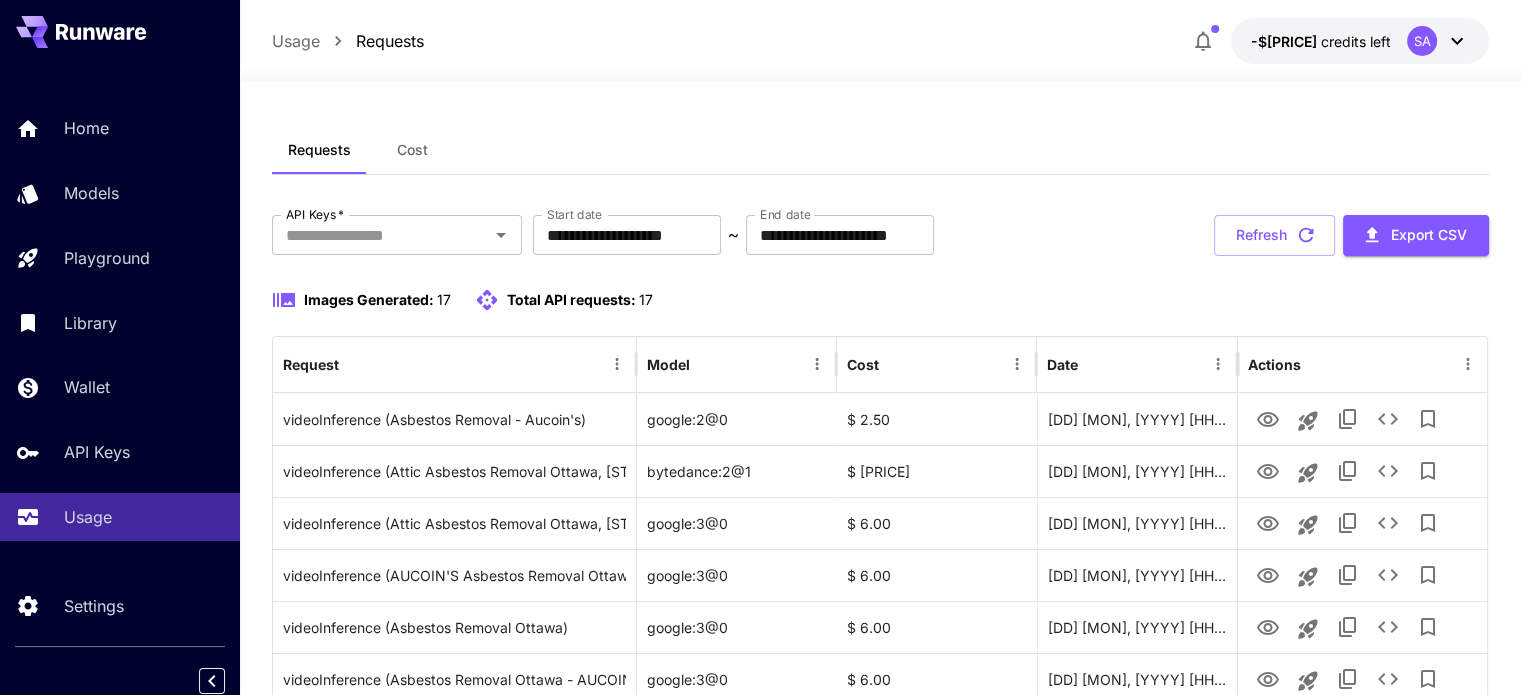 scroll, scrollTop: 608, scrollLeft: 0, axis: vertical 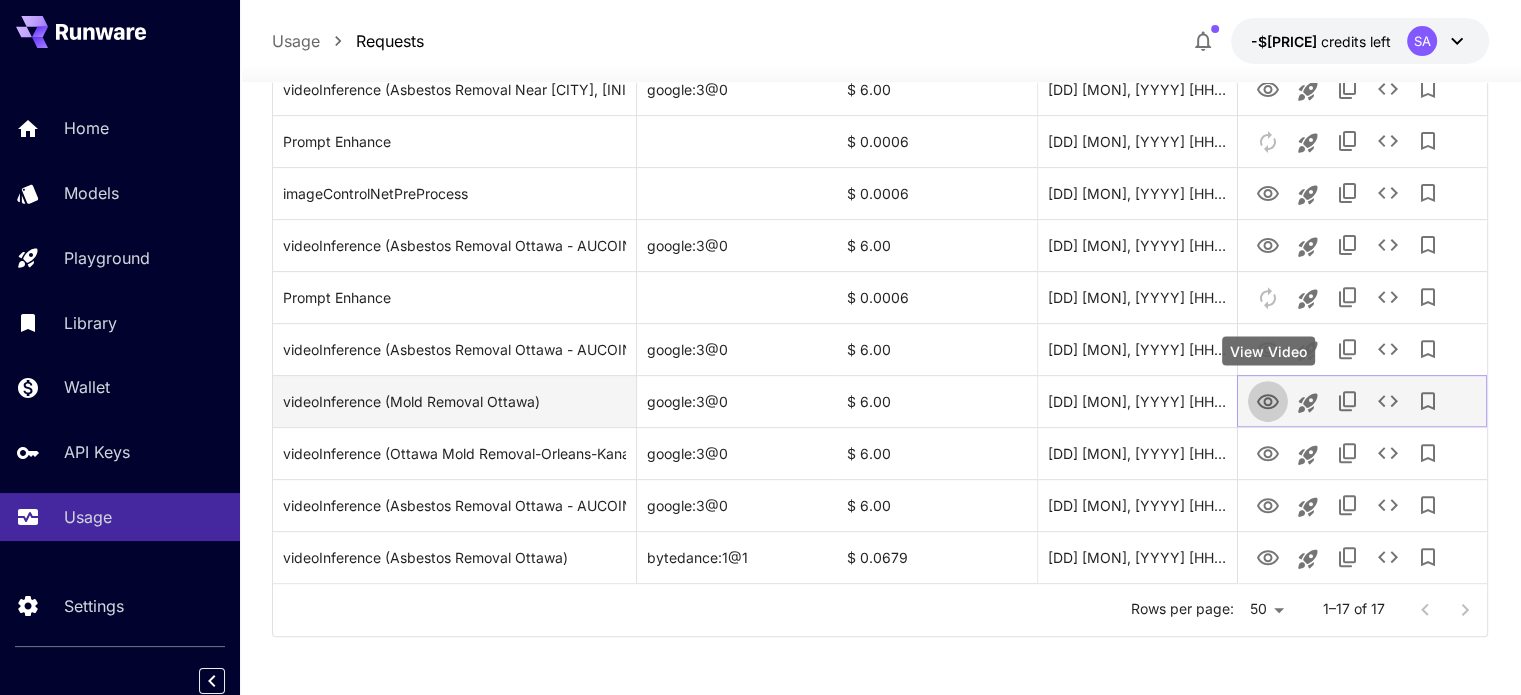 click 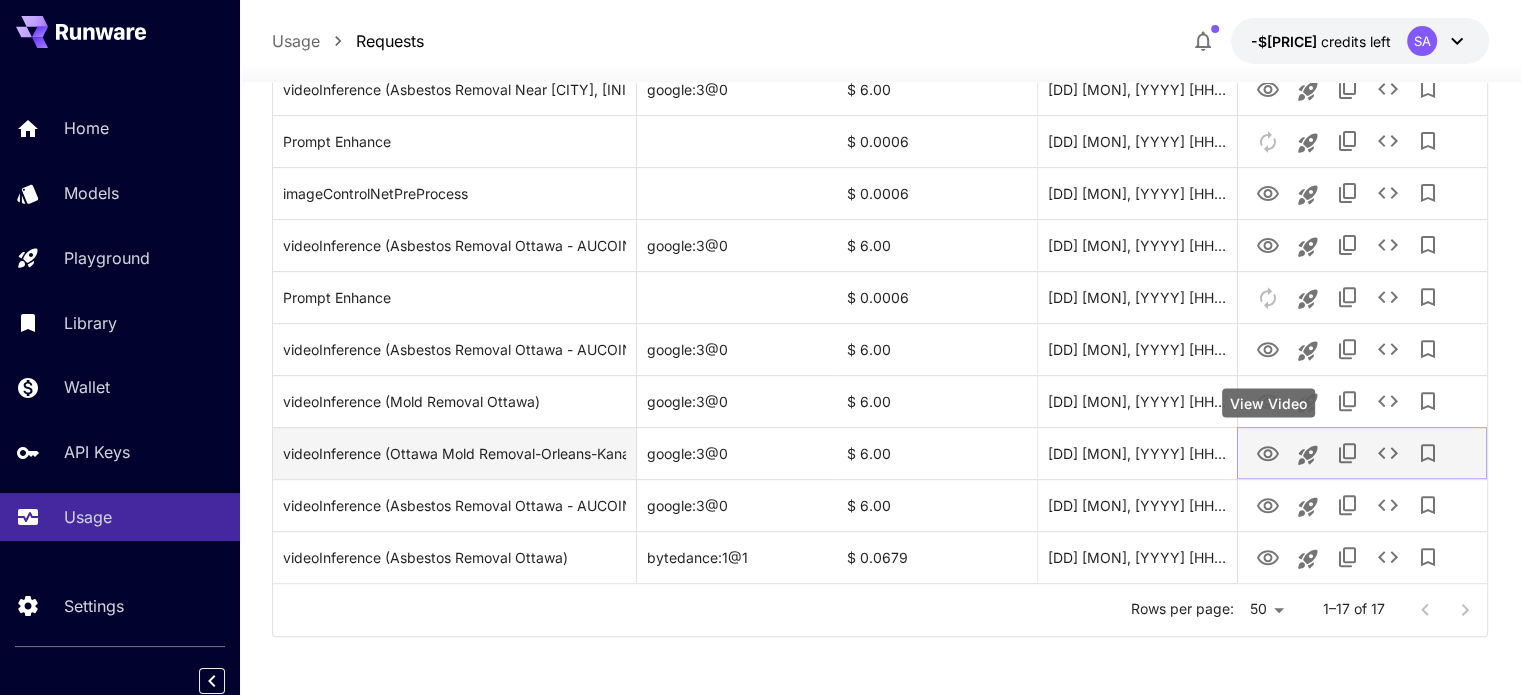 click 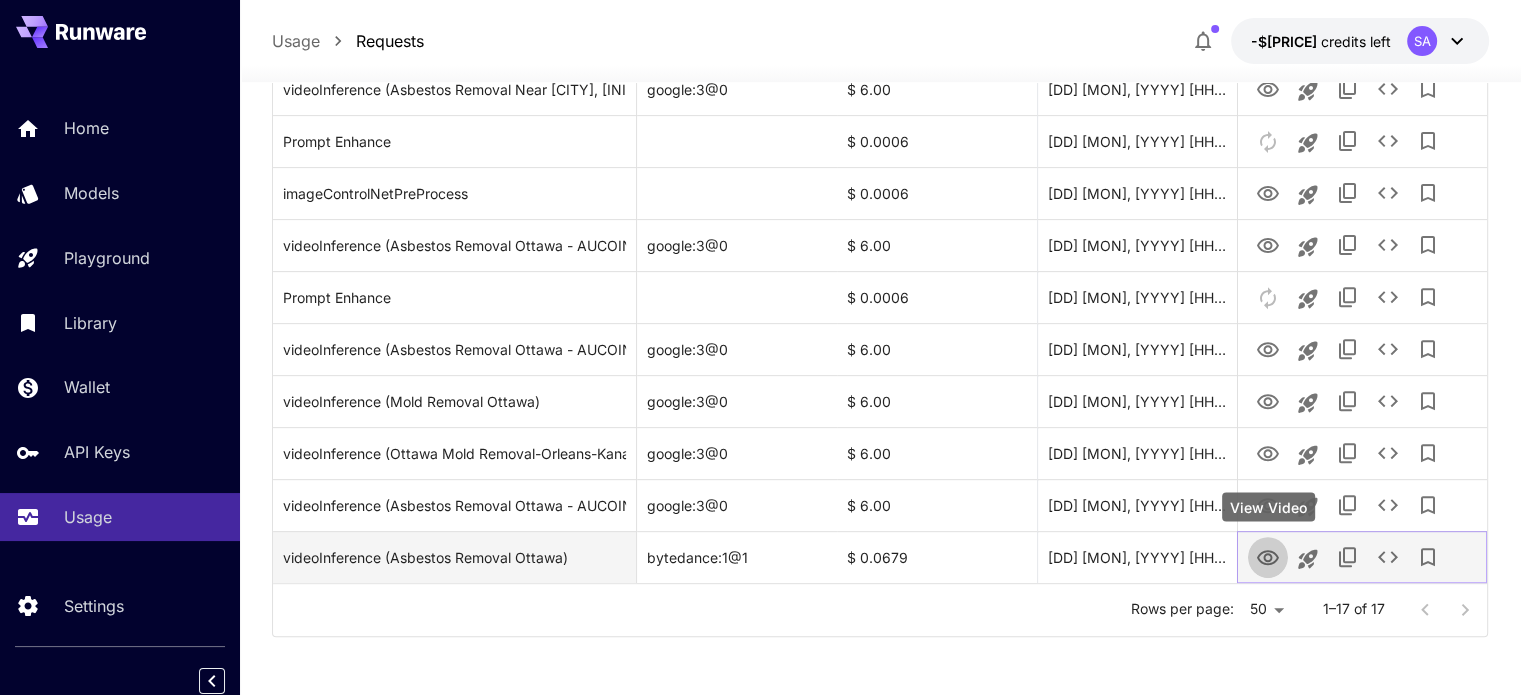 click 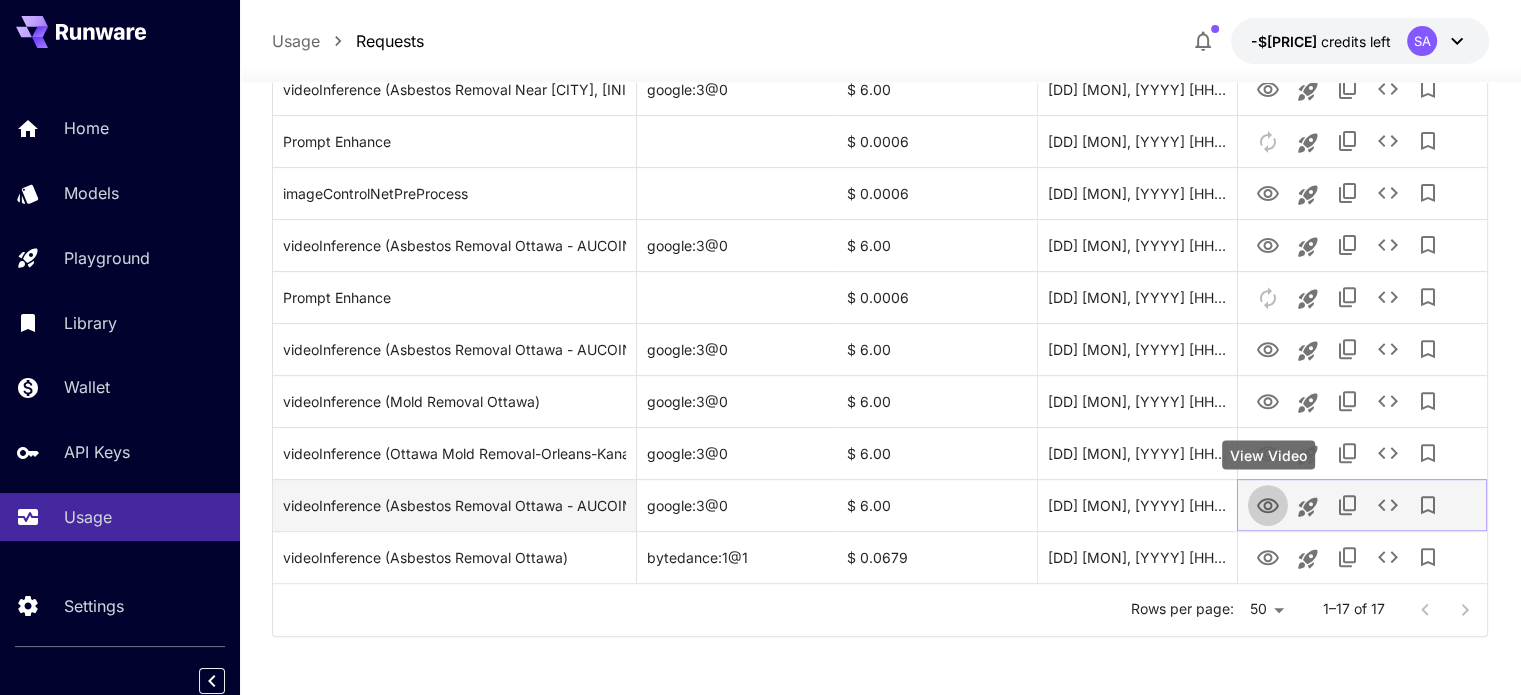 click 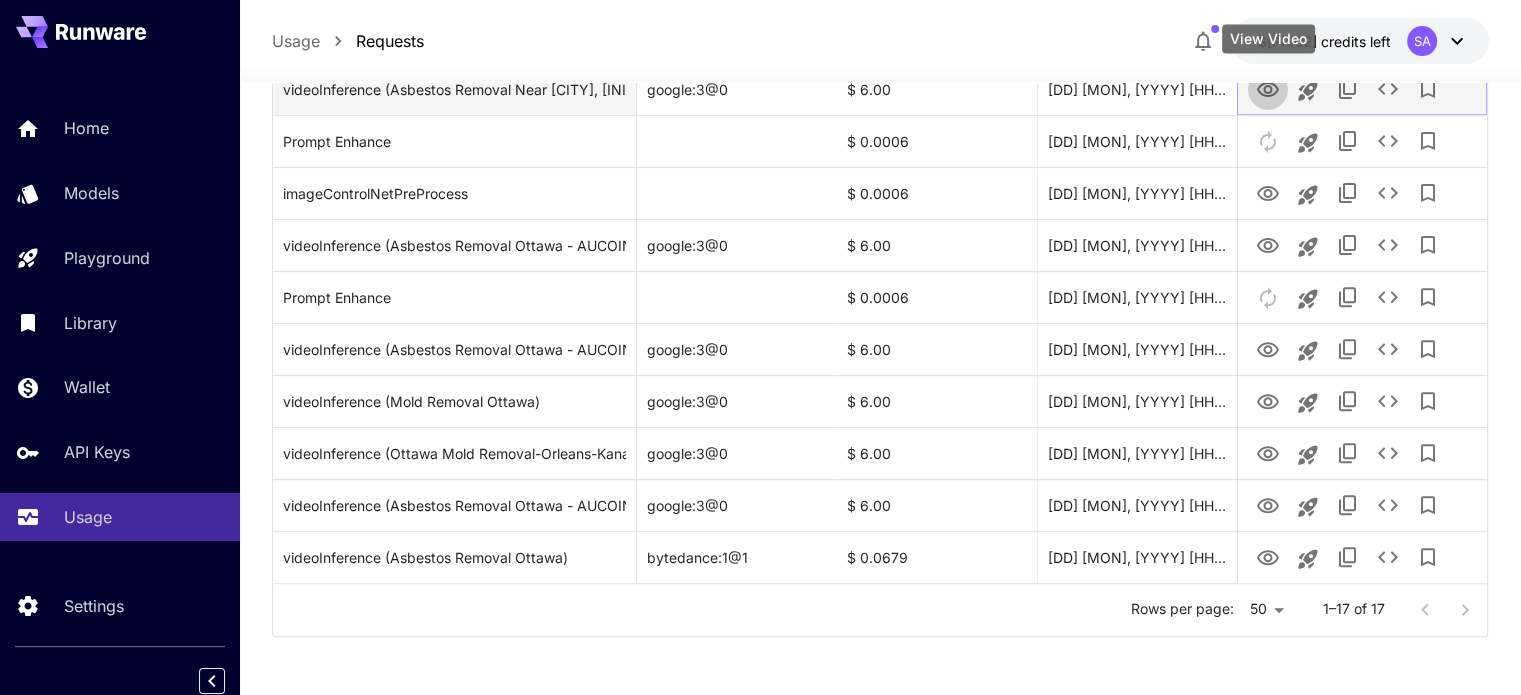 click 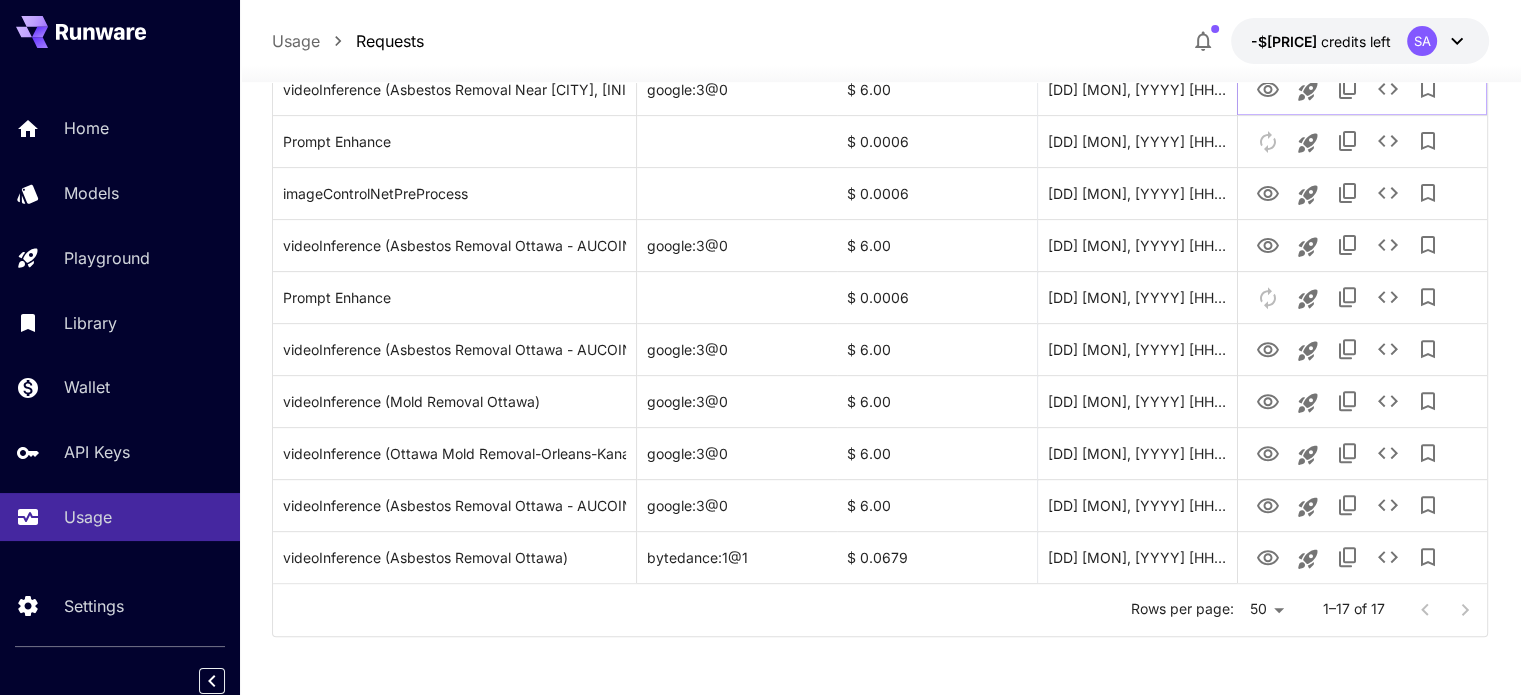 scroll, scrollTop: 86, scrollLeft: 0, axis: vertical 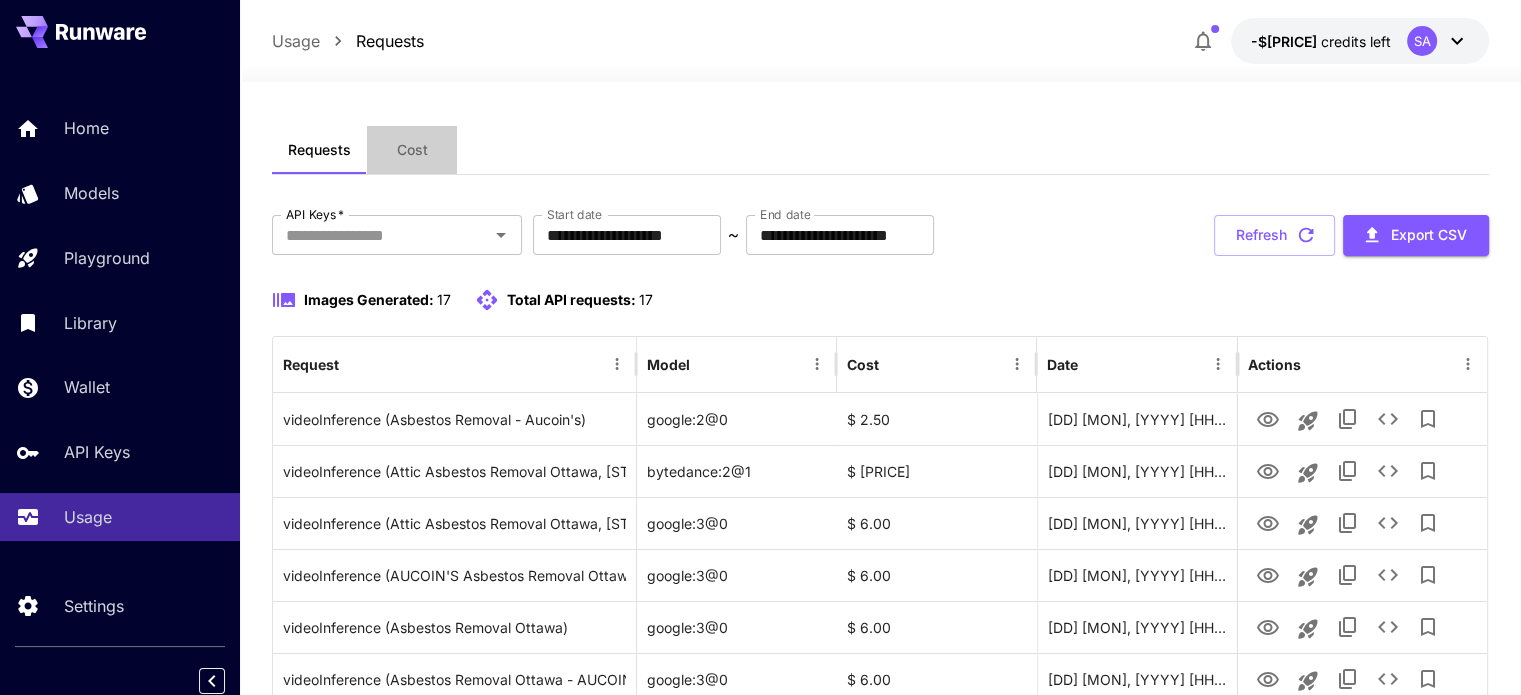 click on "Cost" at bounding box center [412, 150] 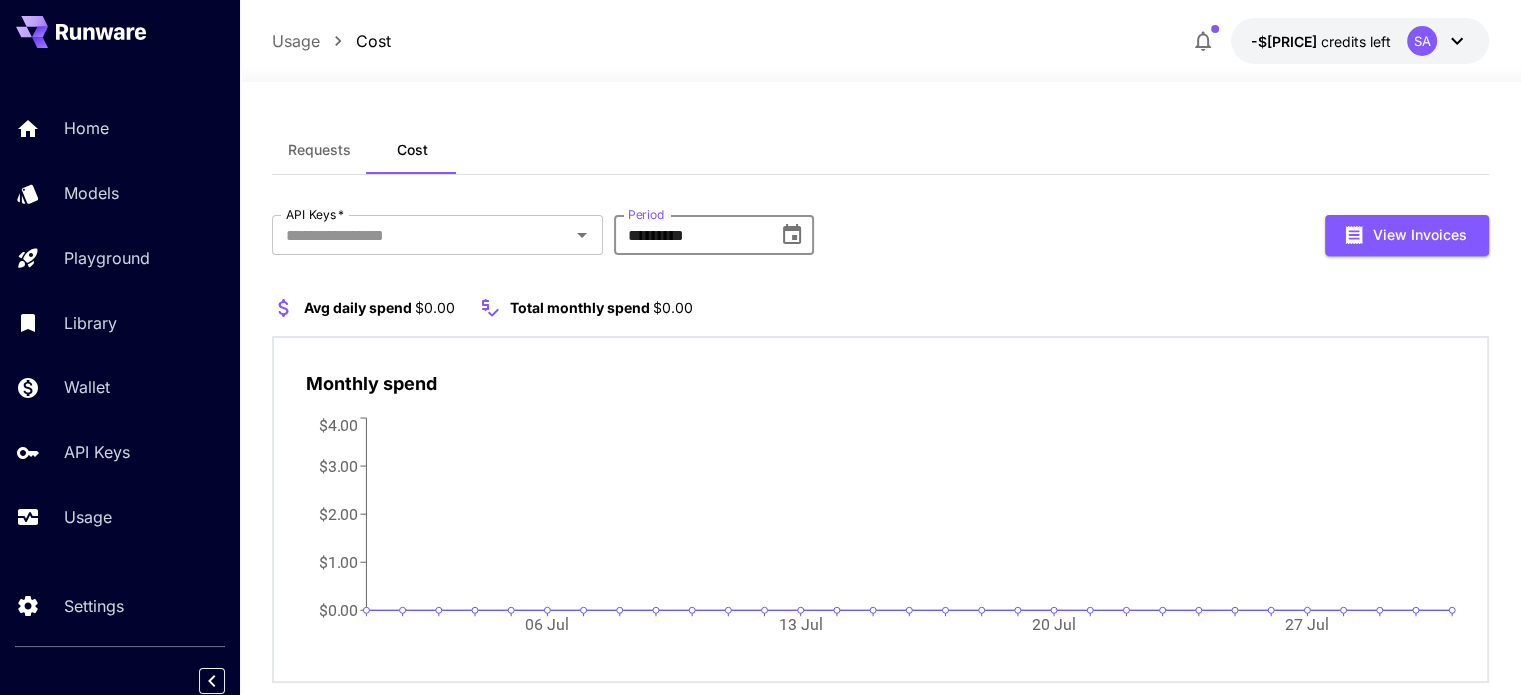 click on "*********" at bounding box center (689, 235) 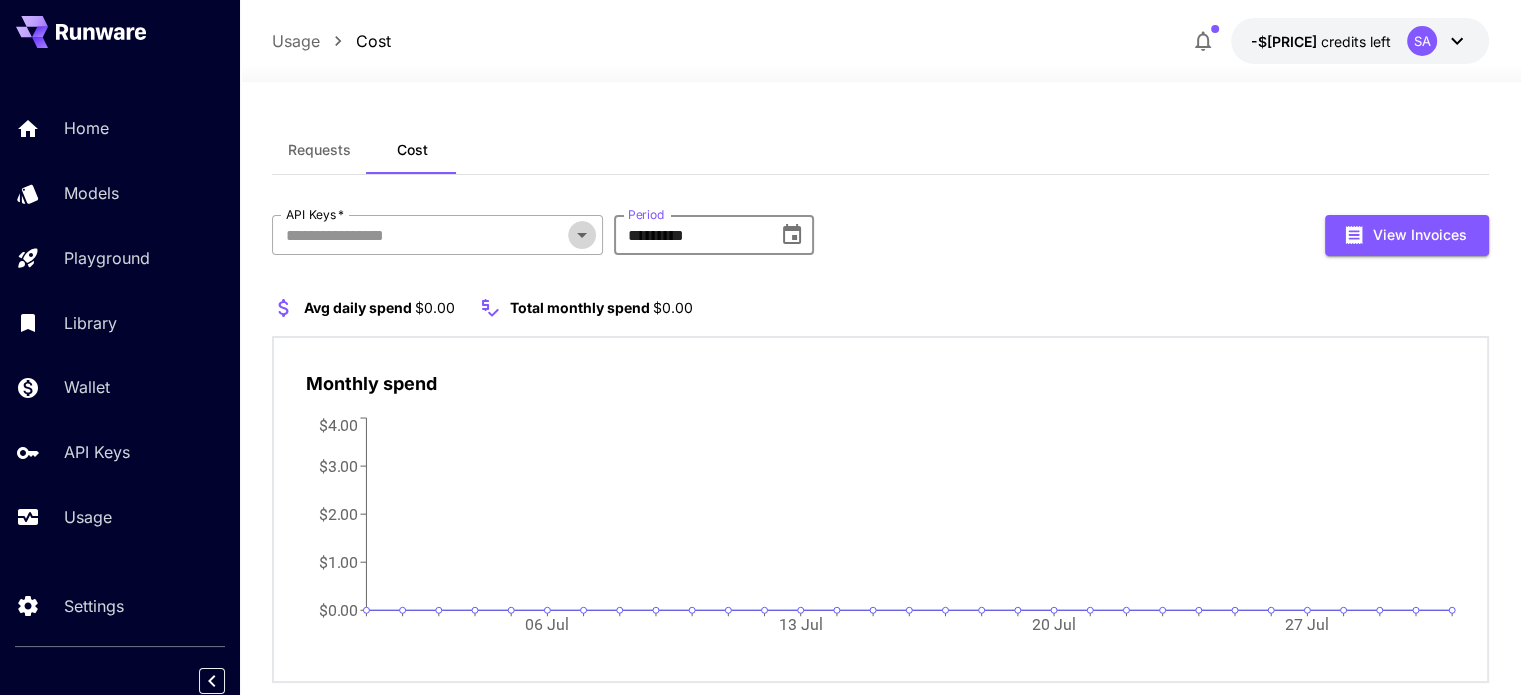 click 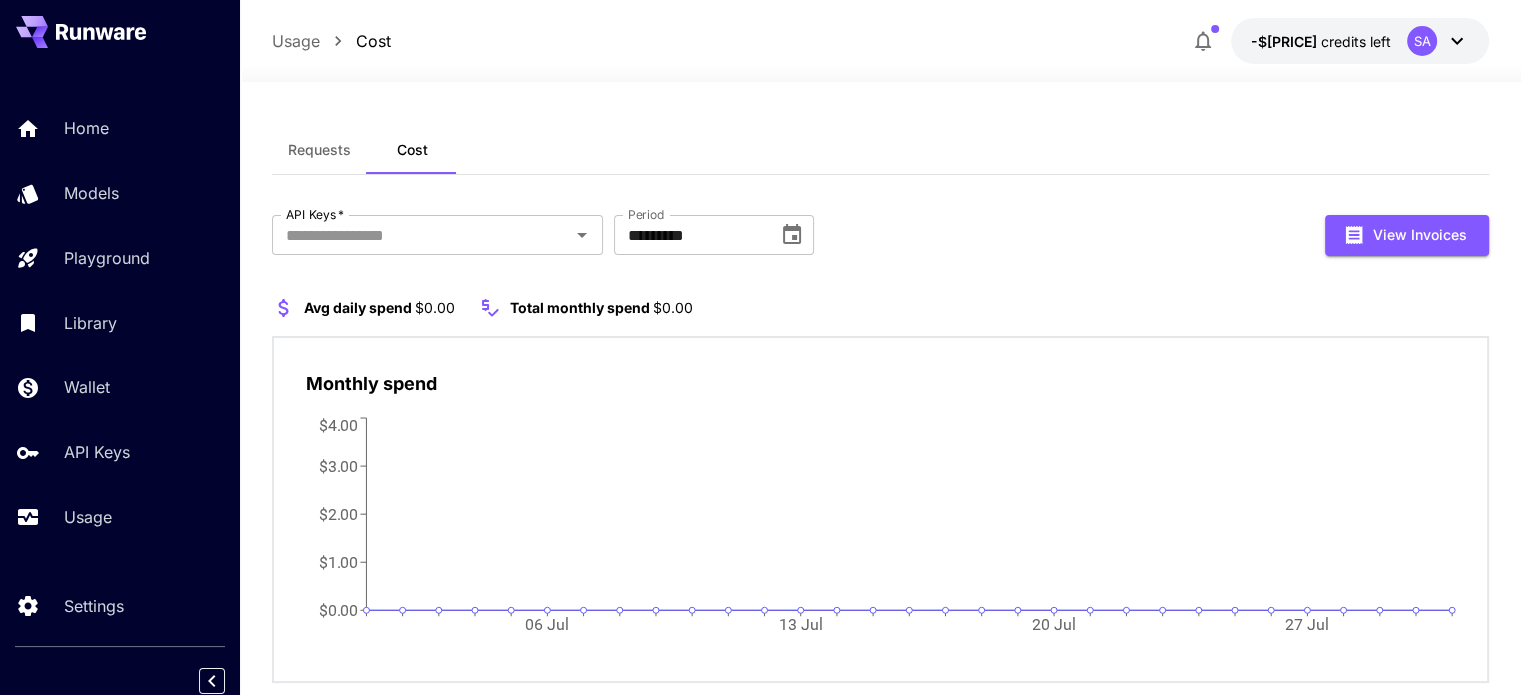 click on "Requests Cost API Keys   * API Keys   * Period ********* Period View Invoices Avg daily spend $[PRICE] Total monthly spend $[PRICE] Monthly spend 06 Jul 13 Jul 20 Jul 27 Jul $[PRICE] $[PRICE] $[PRICE] $[PRICE] Day 01 [MON], [YYYY] Total Amount $[PRICE]" at bounding box center (880, 412) 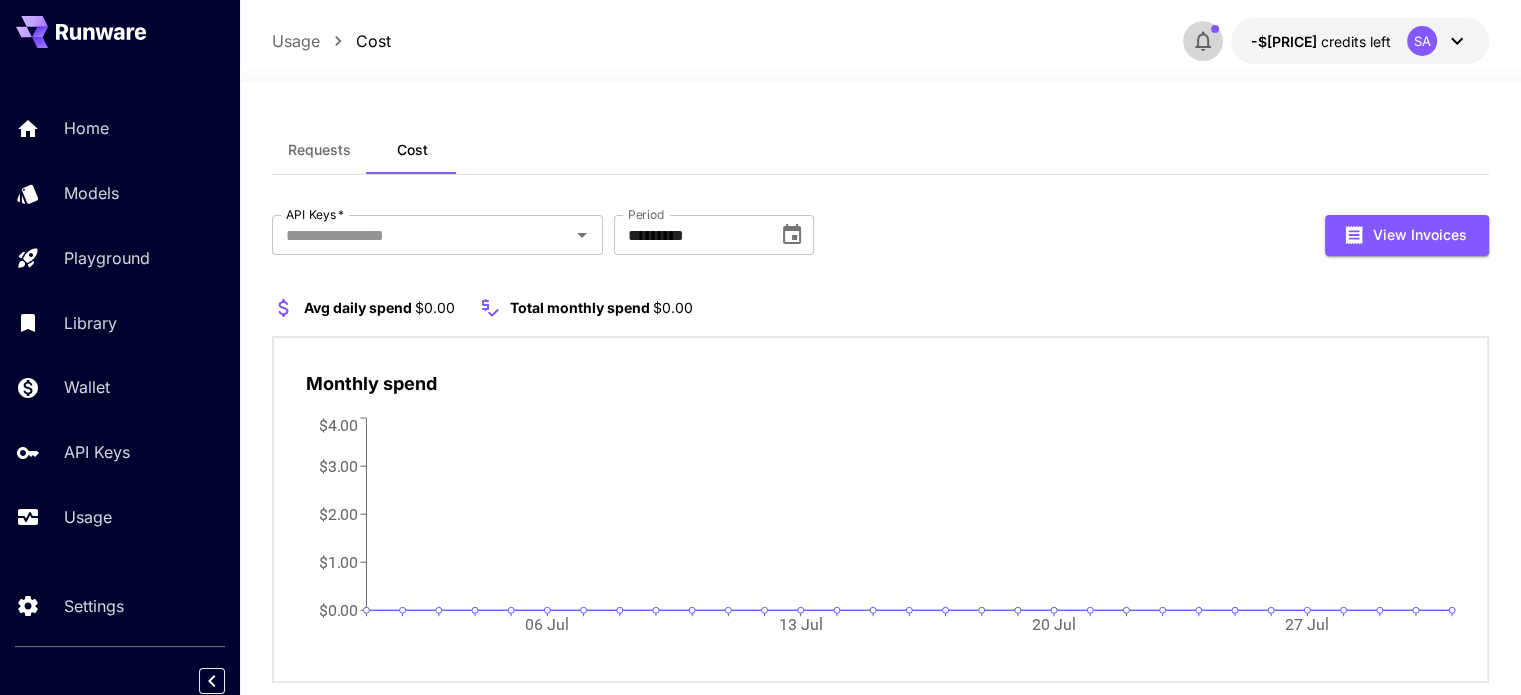click 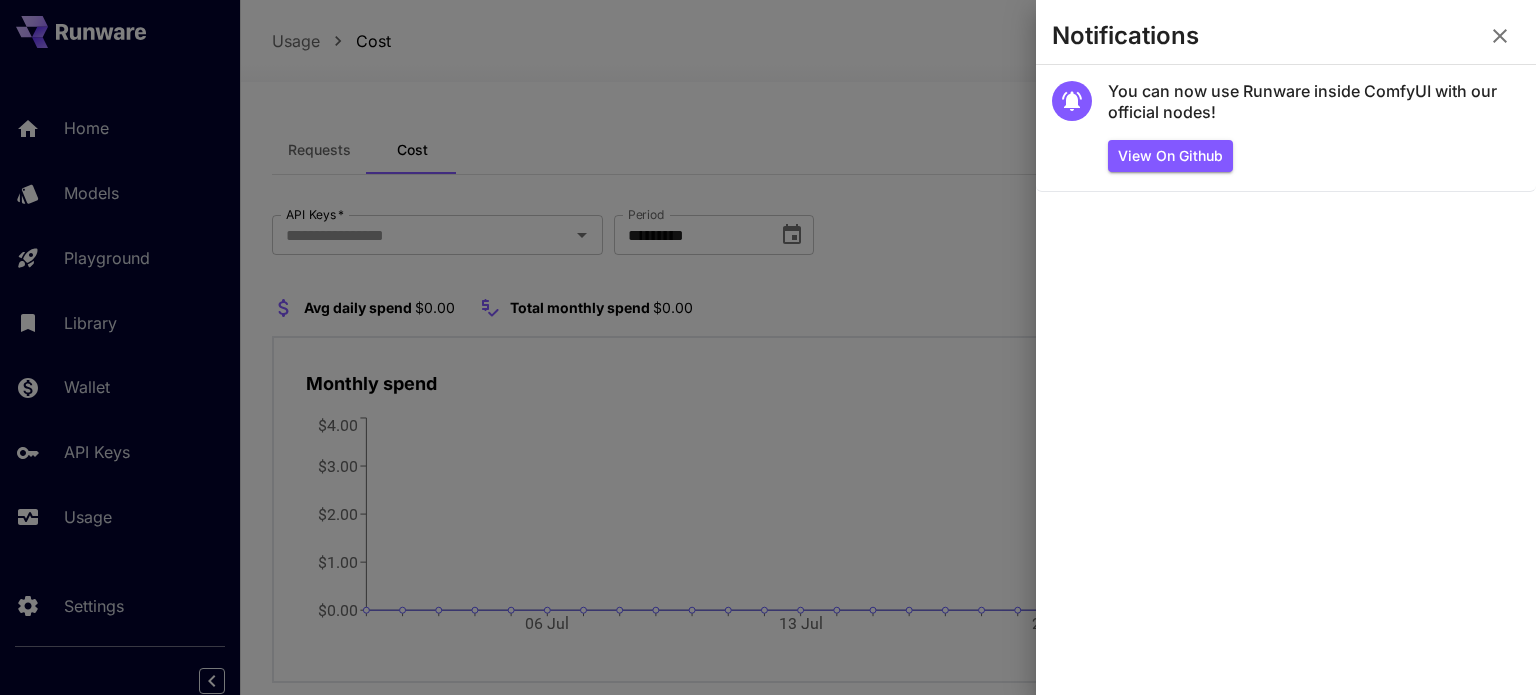 click 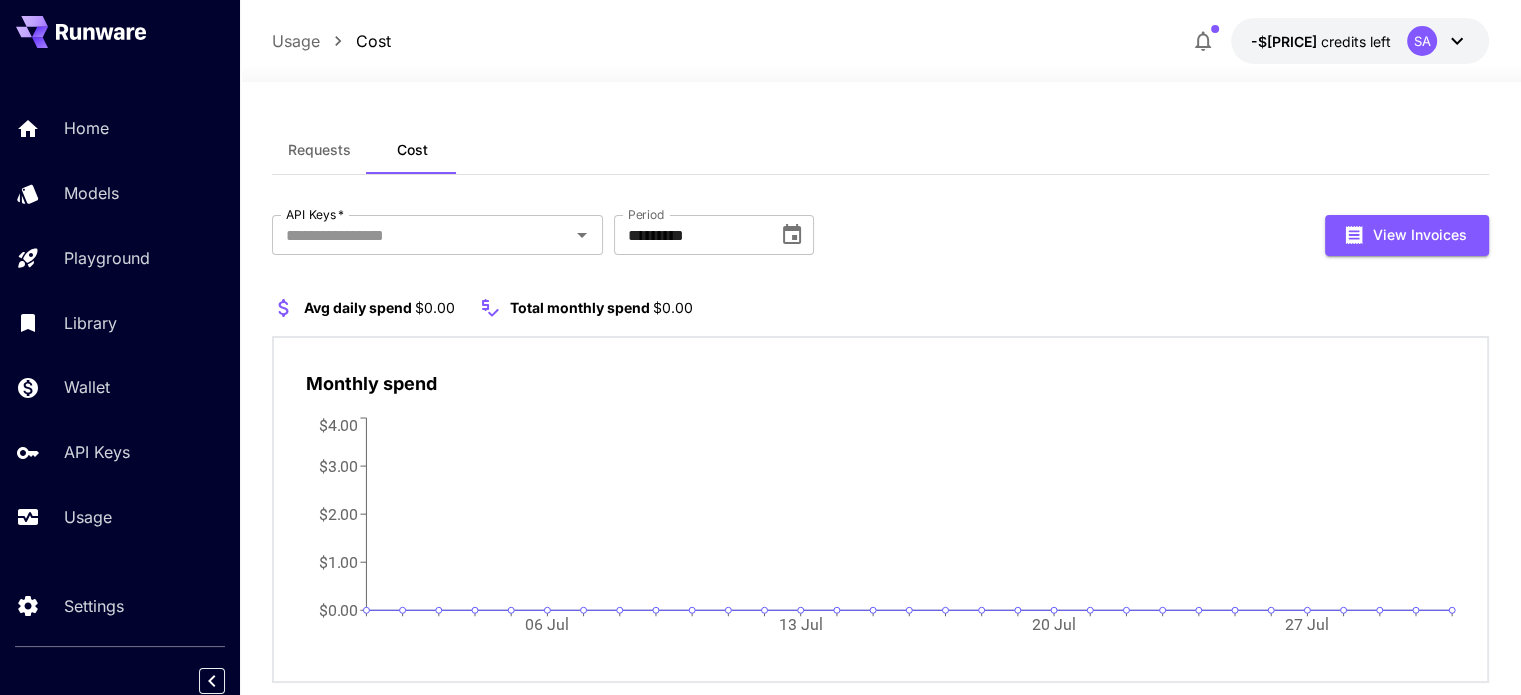 click 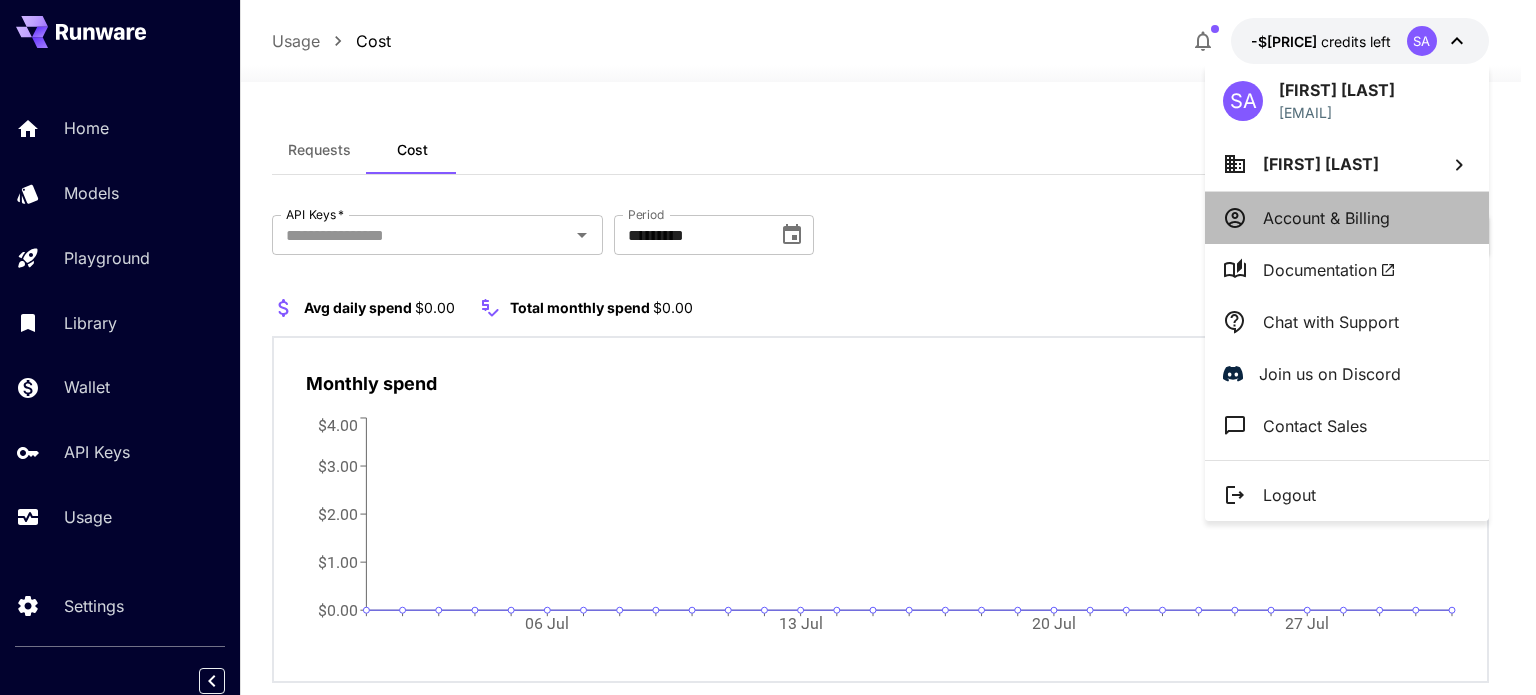 click on "Account & Billing" at bounding box center [1326, 218] 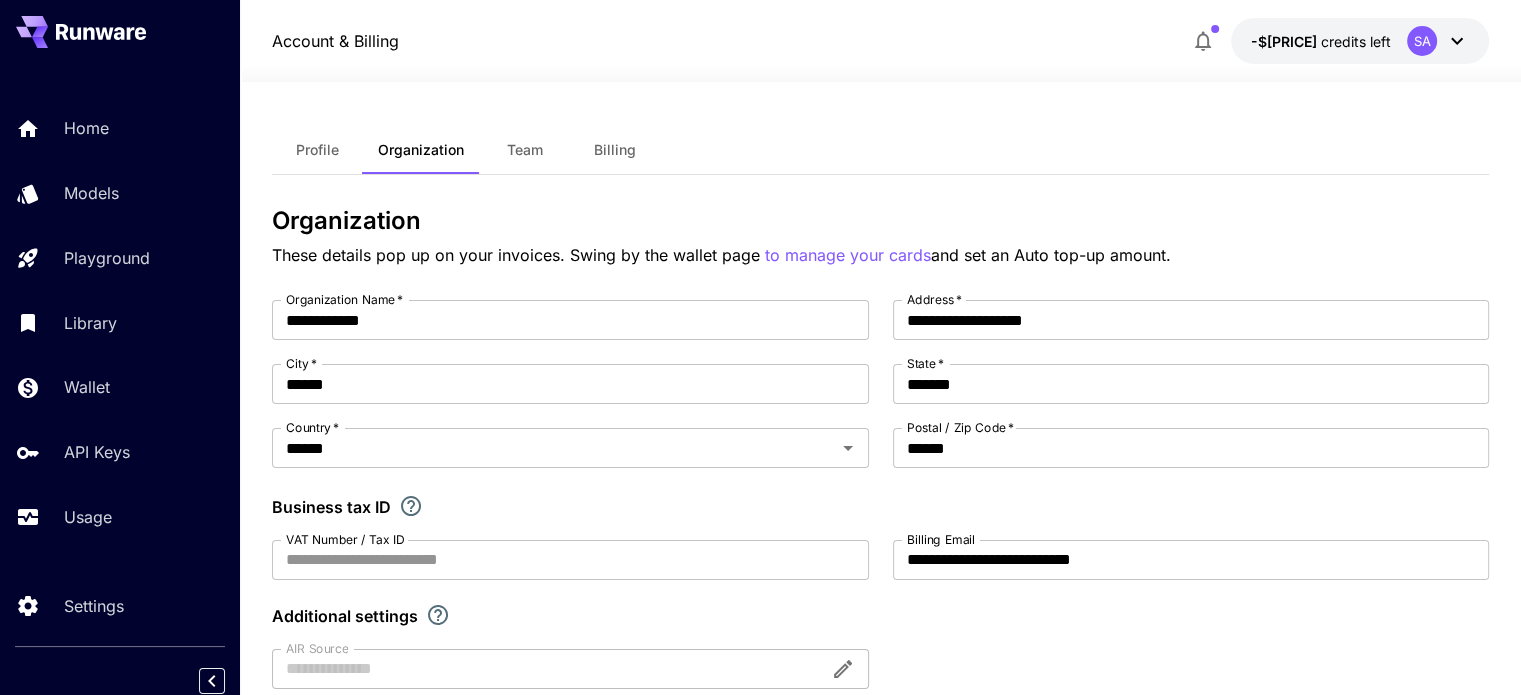 scroll, scrollTop: 525, scrollLeft: 0, axis: vertical 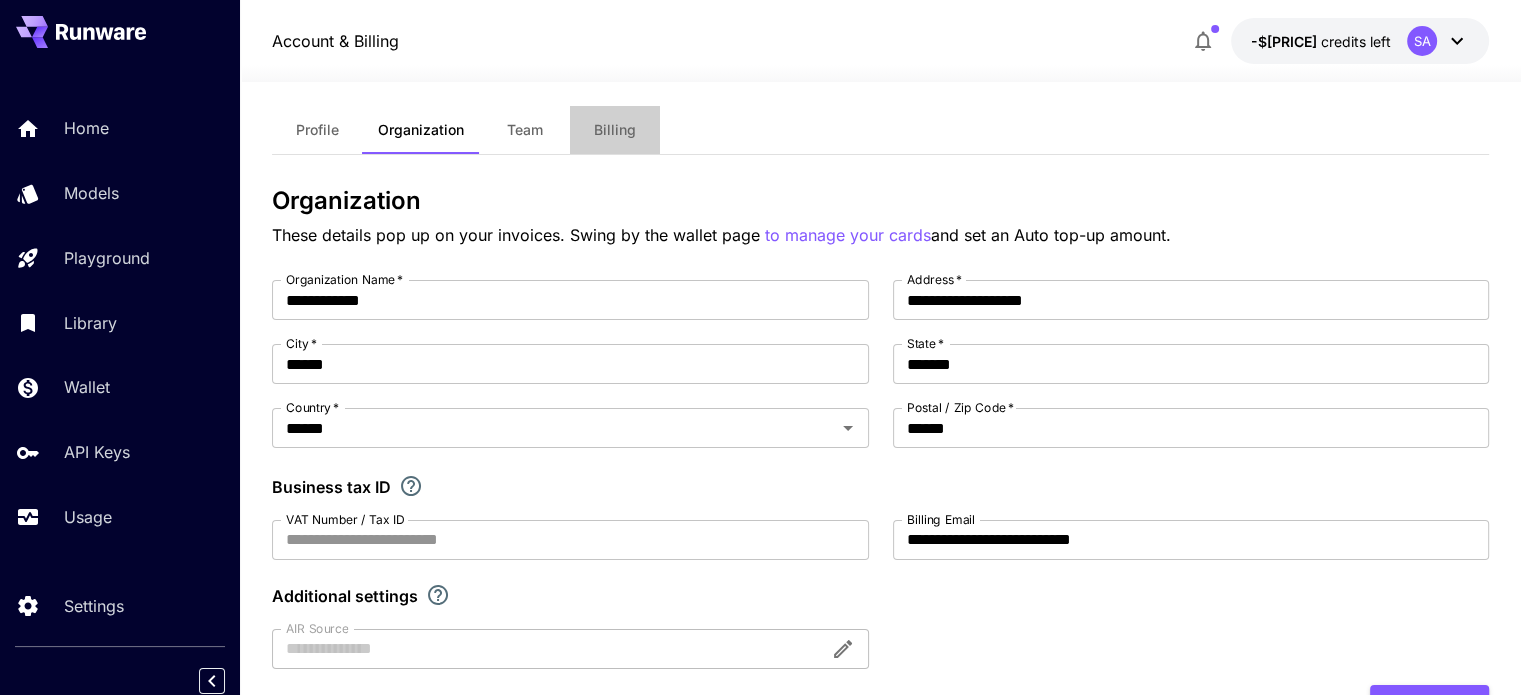 click on "Billing" at bounding box center (615, 130) 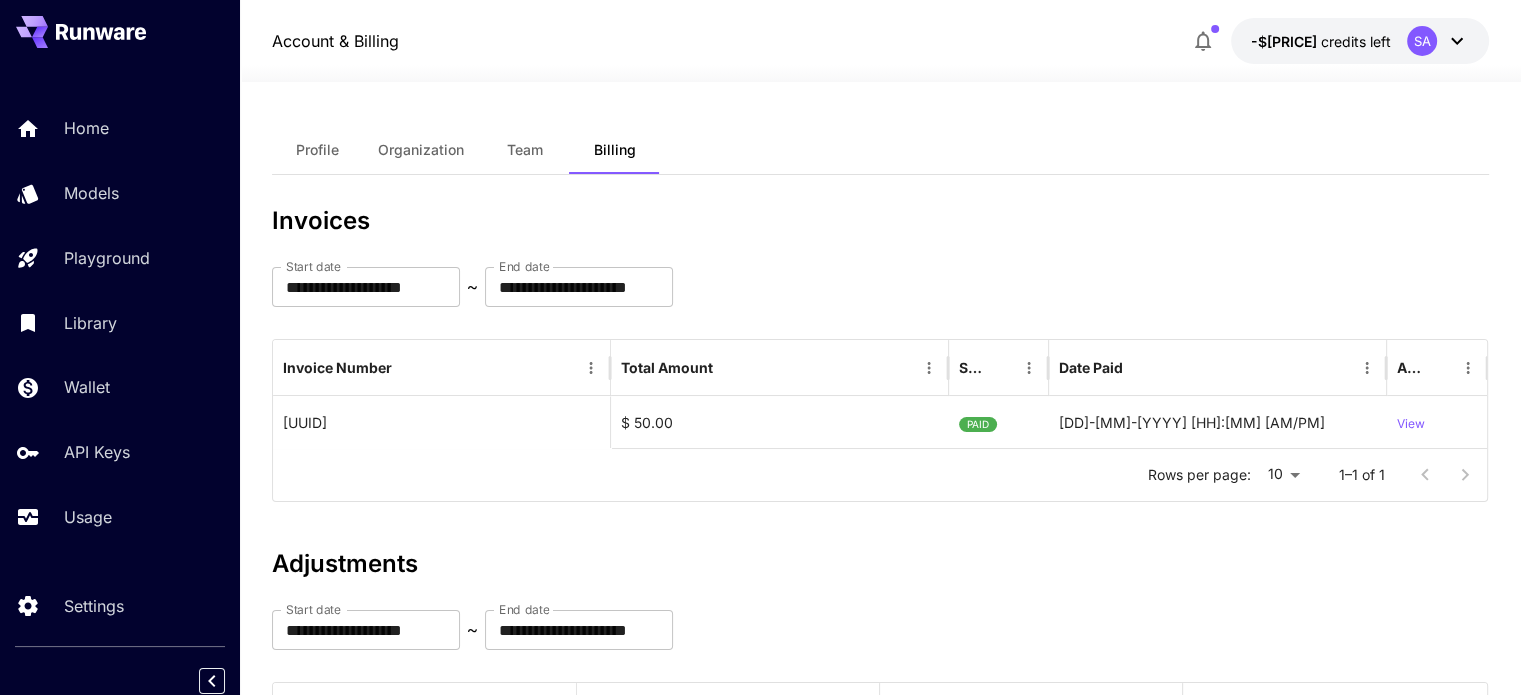 scroll, scrollTop: 260, scrollLeft: 0, axis: vertical 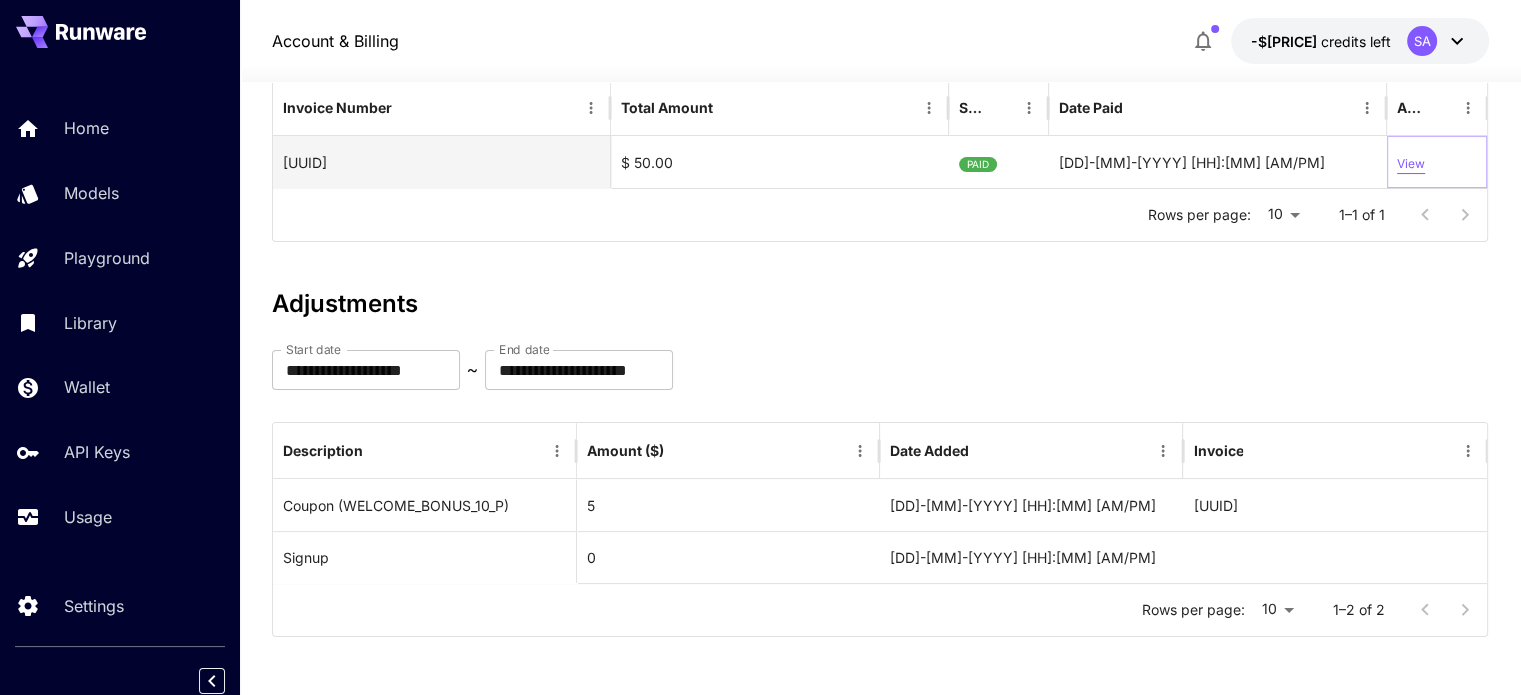 click on "View" at bounding box center (1411, 164) 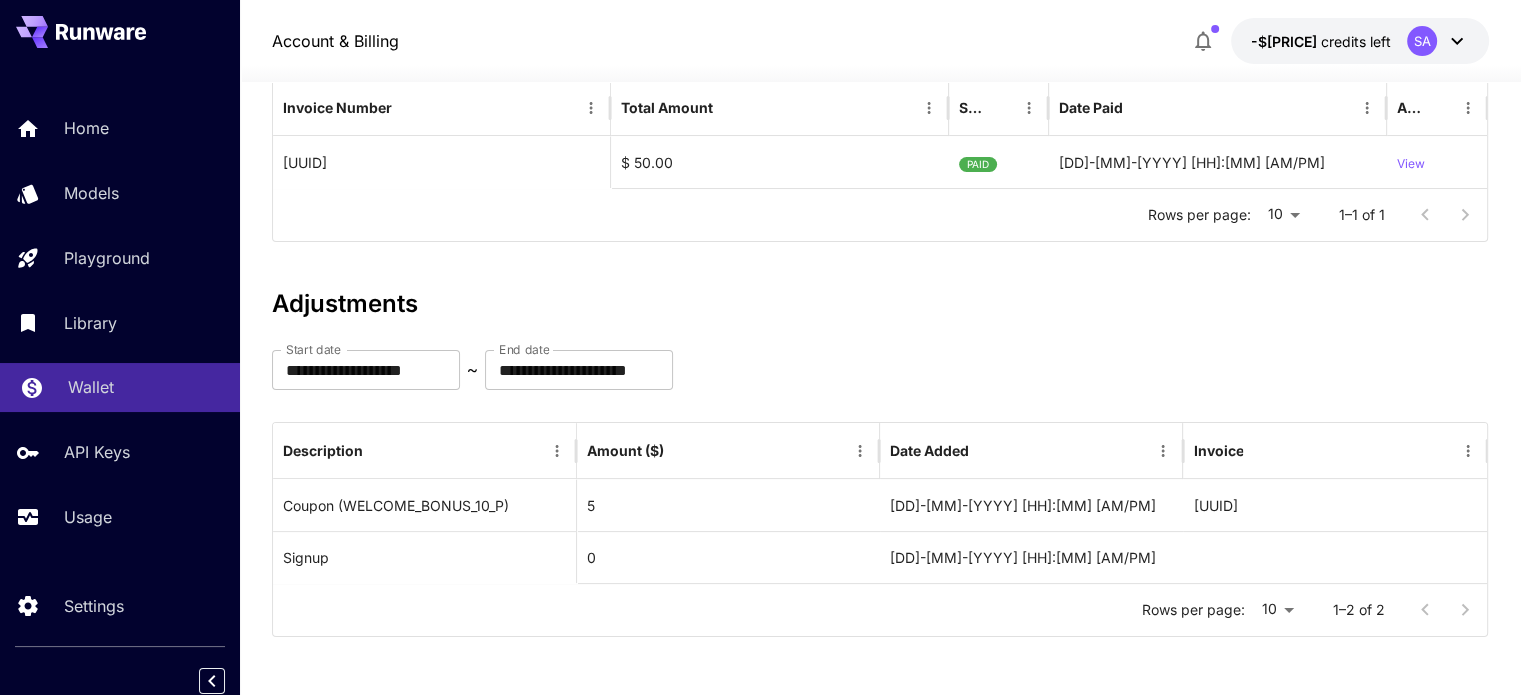 click on "Wallet" at bounding box center (91, 387) 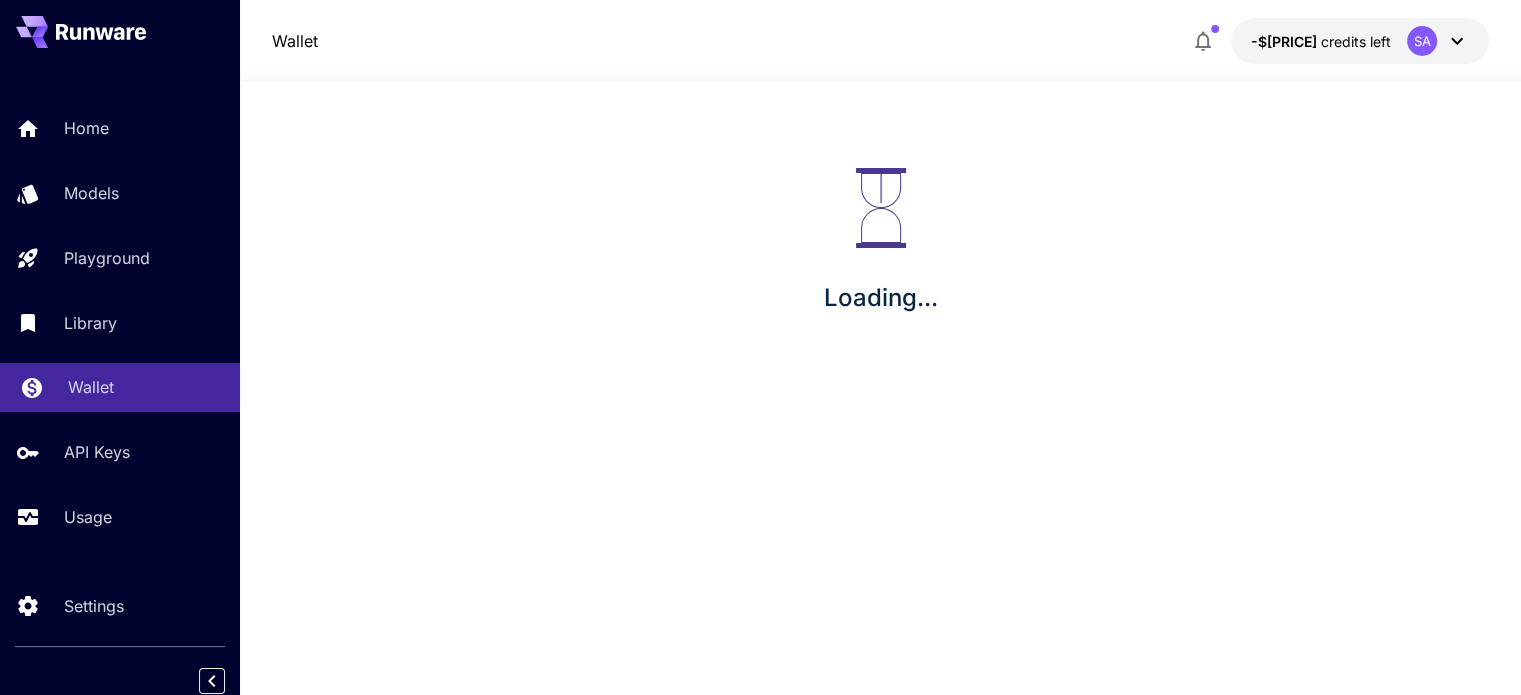 scroll, scrollTop: 0, scrollLeft: 0, axis: both 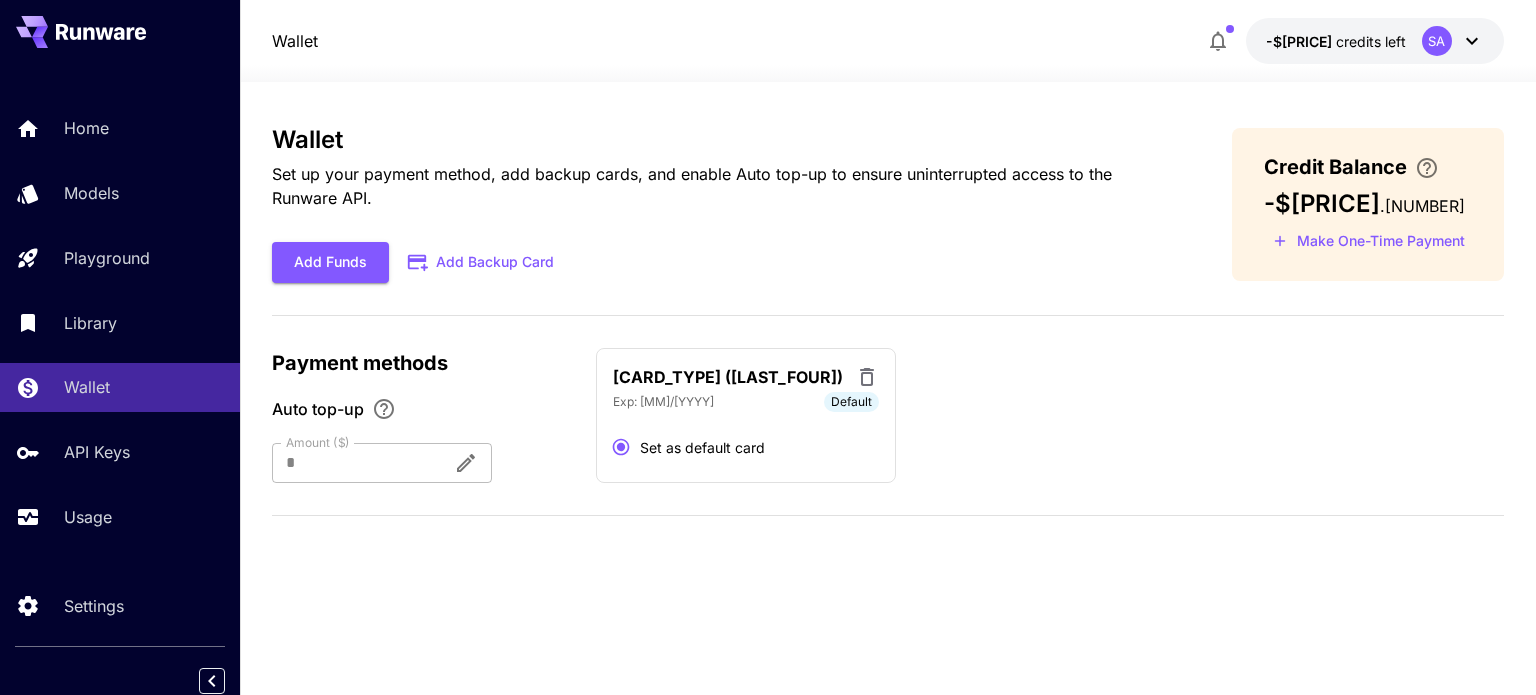 click on "Set as default card" at bounding box center [702, 447] 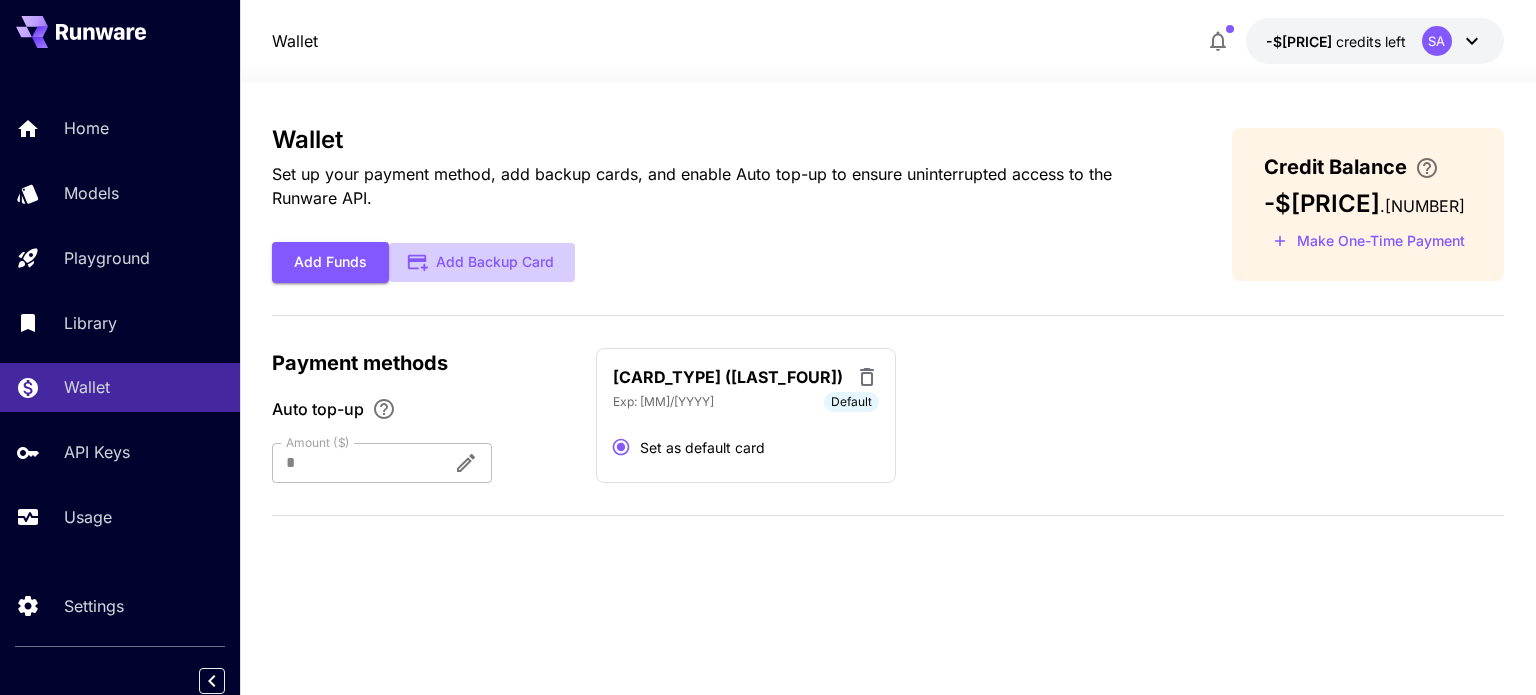 click on "Add Backup Card" at bounding box center [482, 262] 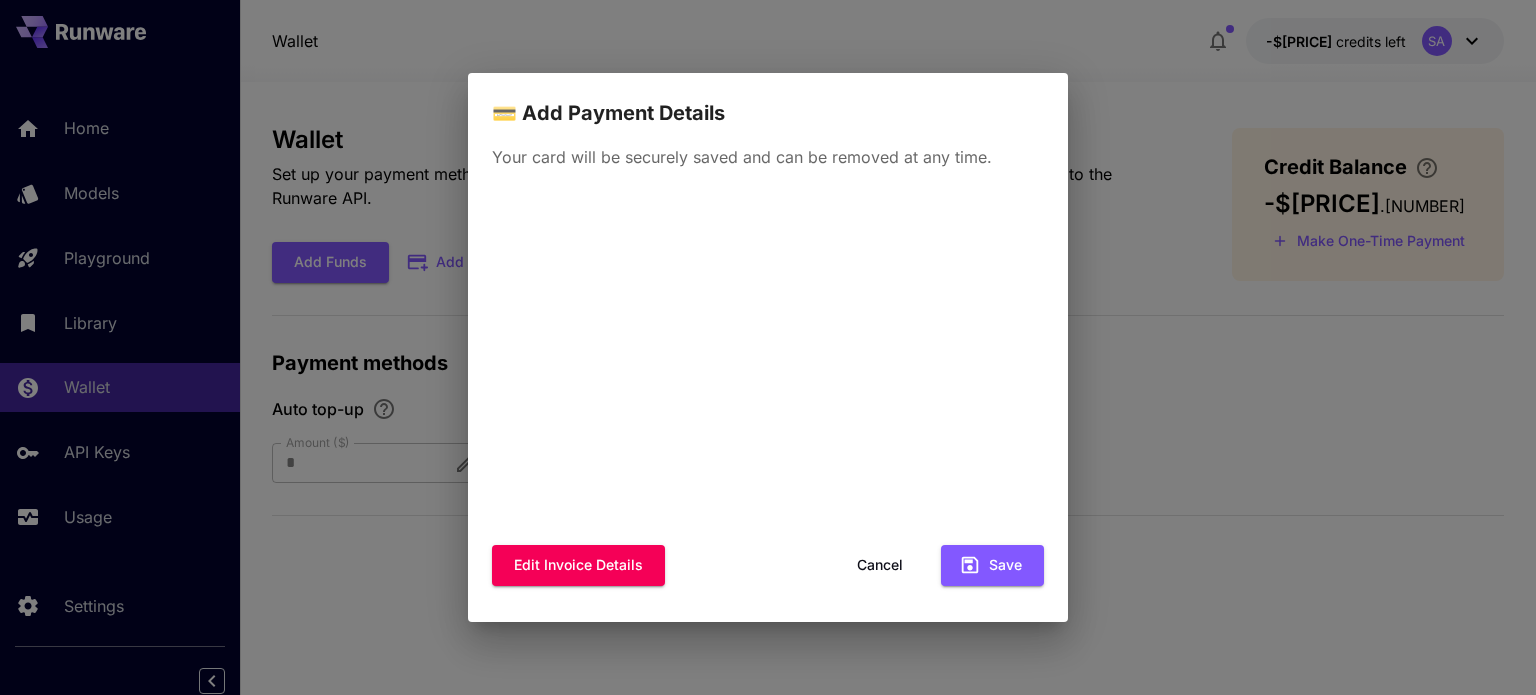 click on "💳 Add Payment Details Your card will be securely saved and can be removed at any time. Edit invoice details Cancel Save" at bounding box center [768, 347] 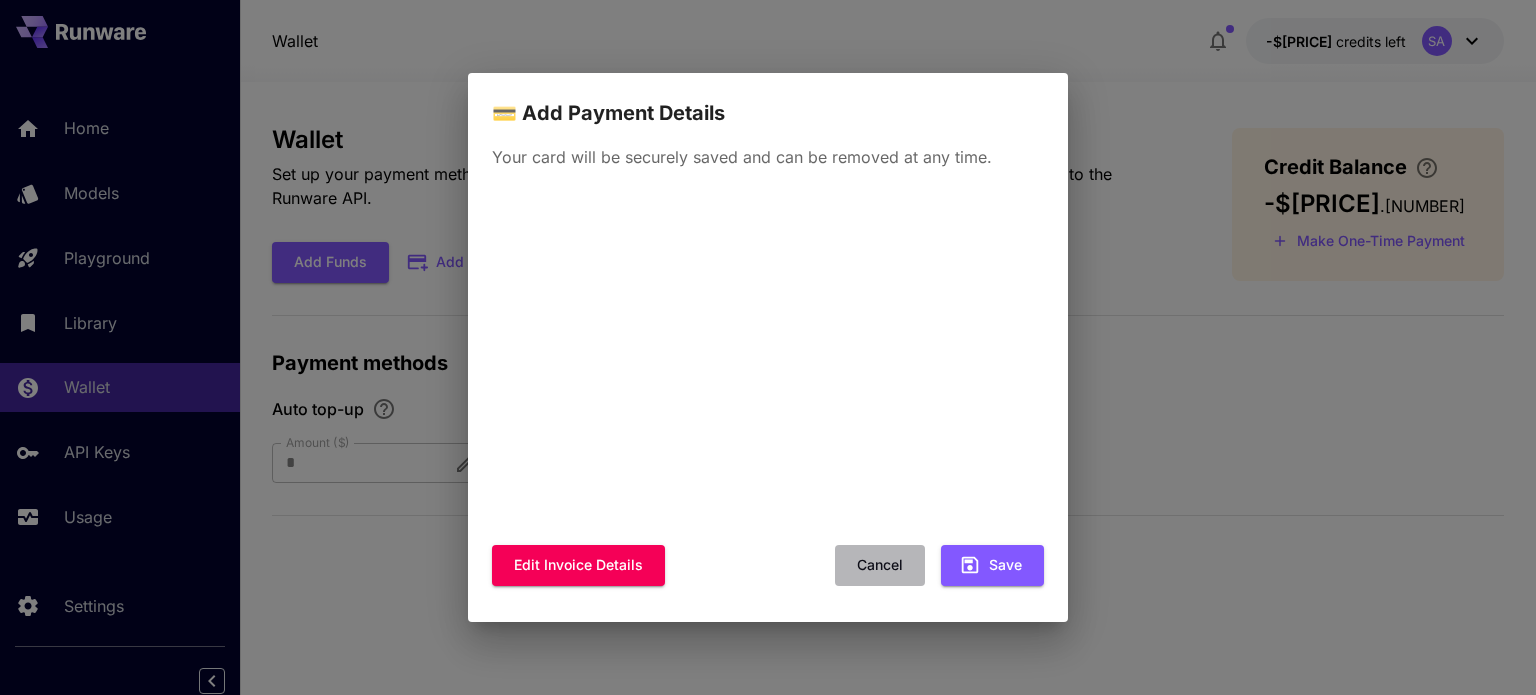 click on "Cancel" at bounding box center (880, 565) 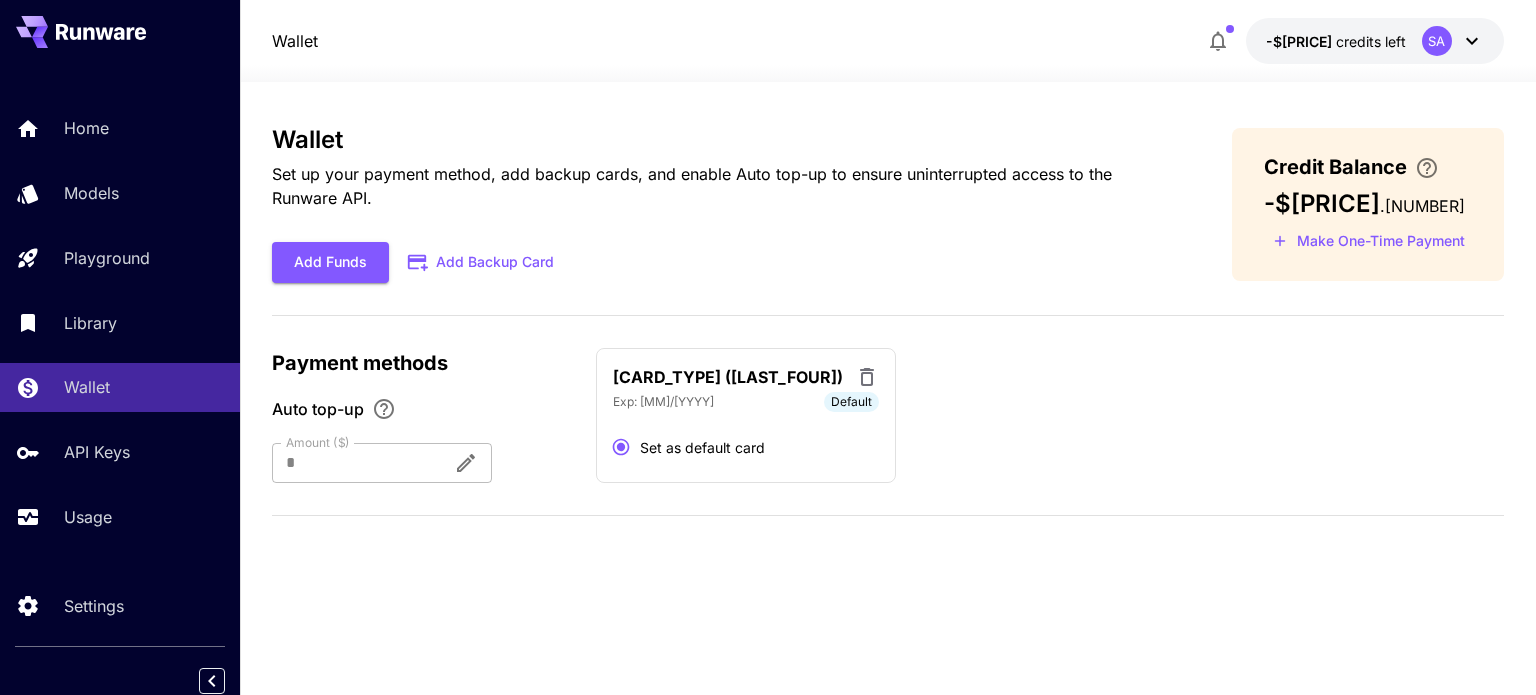 click on "Set as default card" at bounding box center [702, 447] 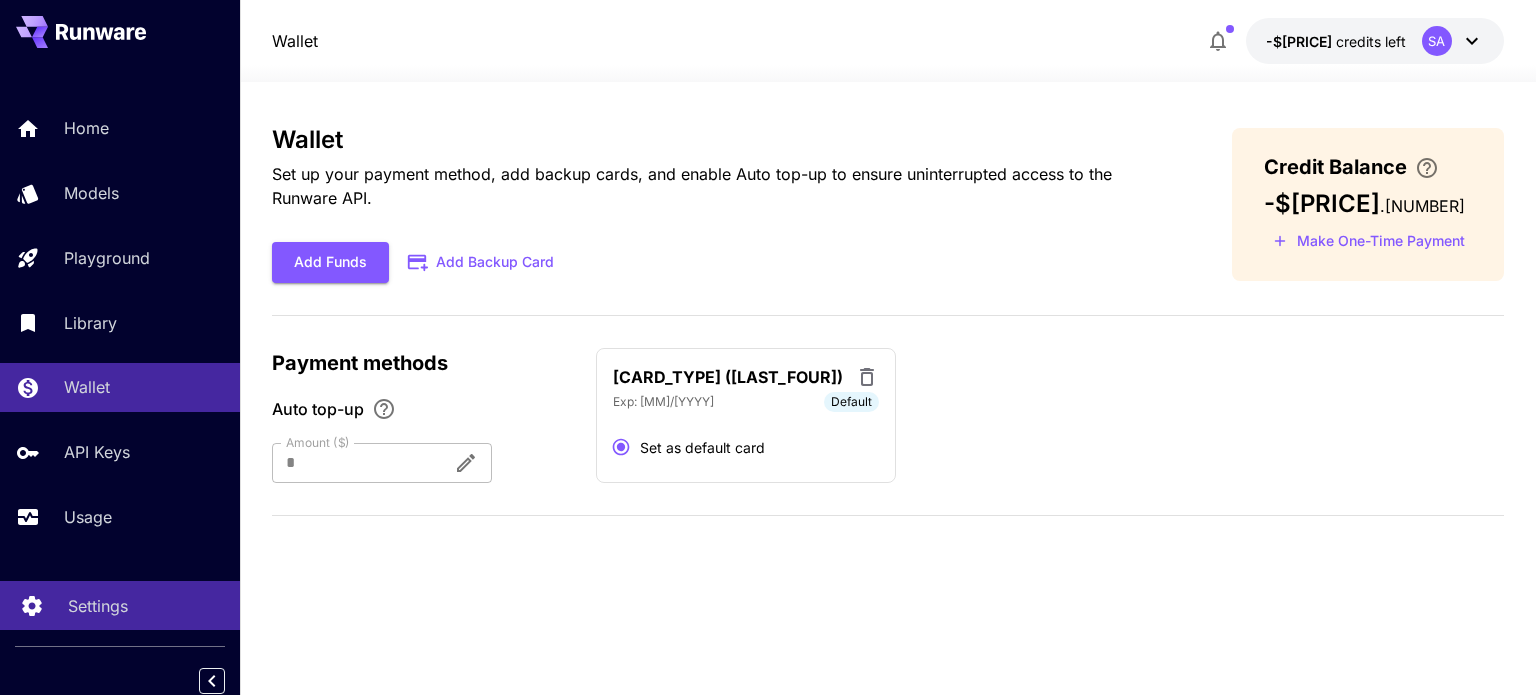 click on "Settings" at bounding box center (98, 606) 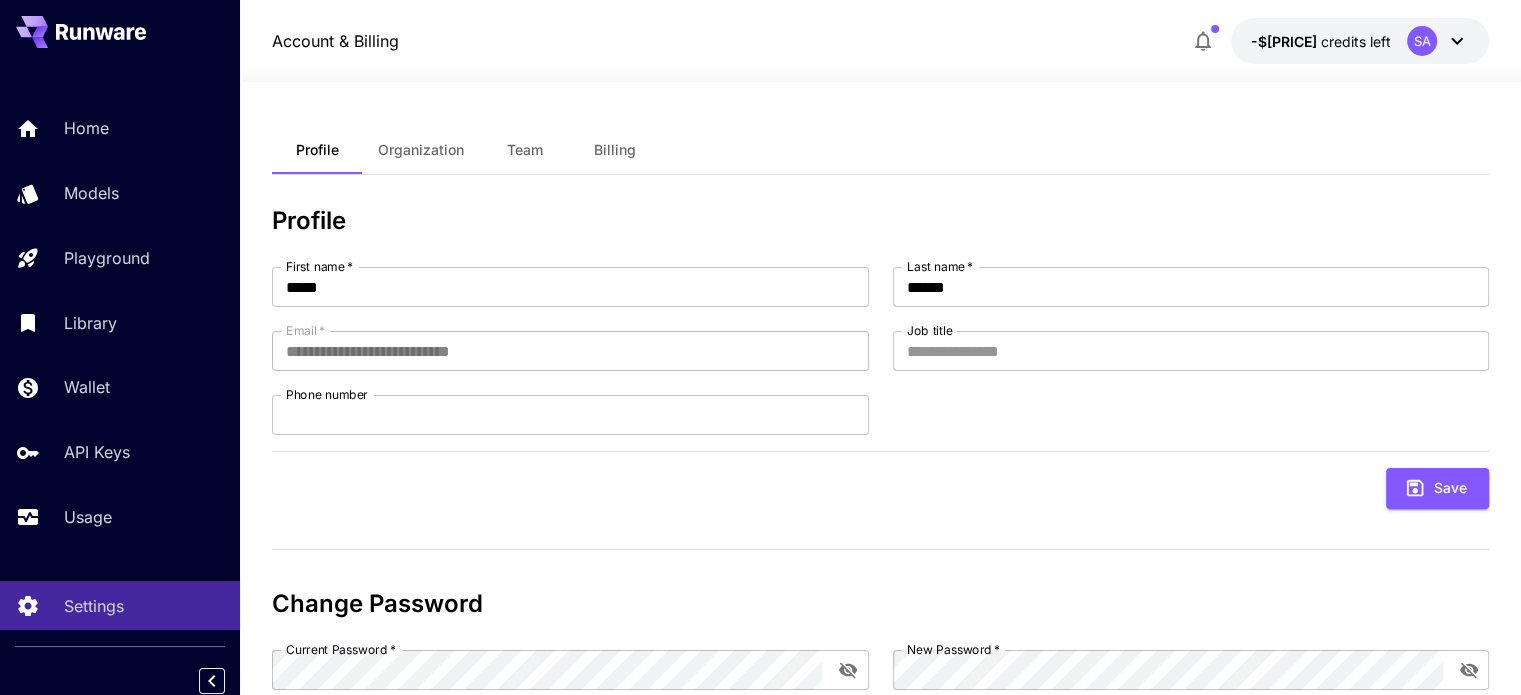 scroll, scrollTop: 127, scrollLeft: 0, axis: vertical 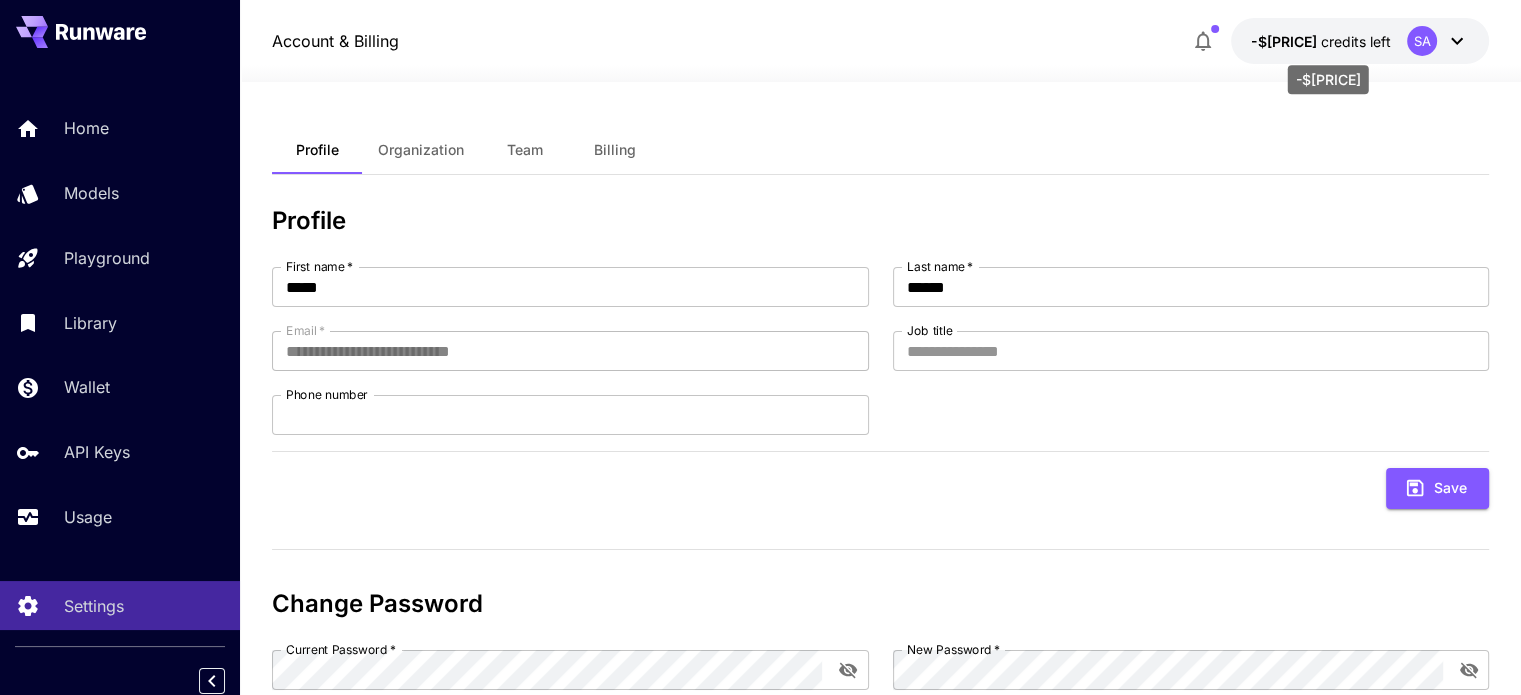 click on "credits left" at bounding box center (1356, 41) 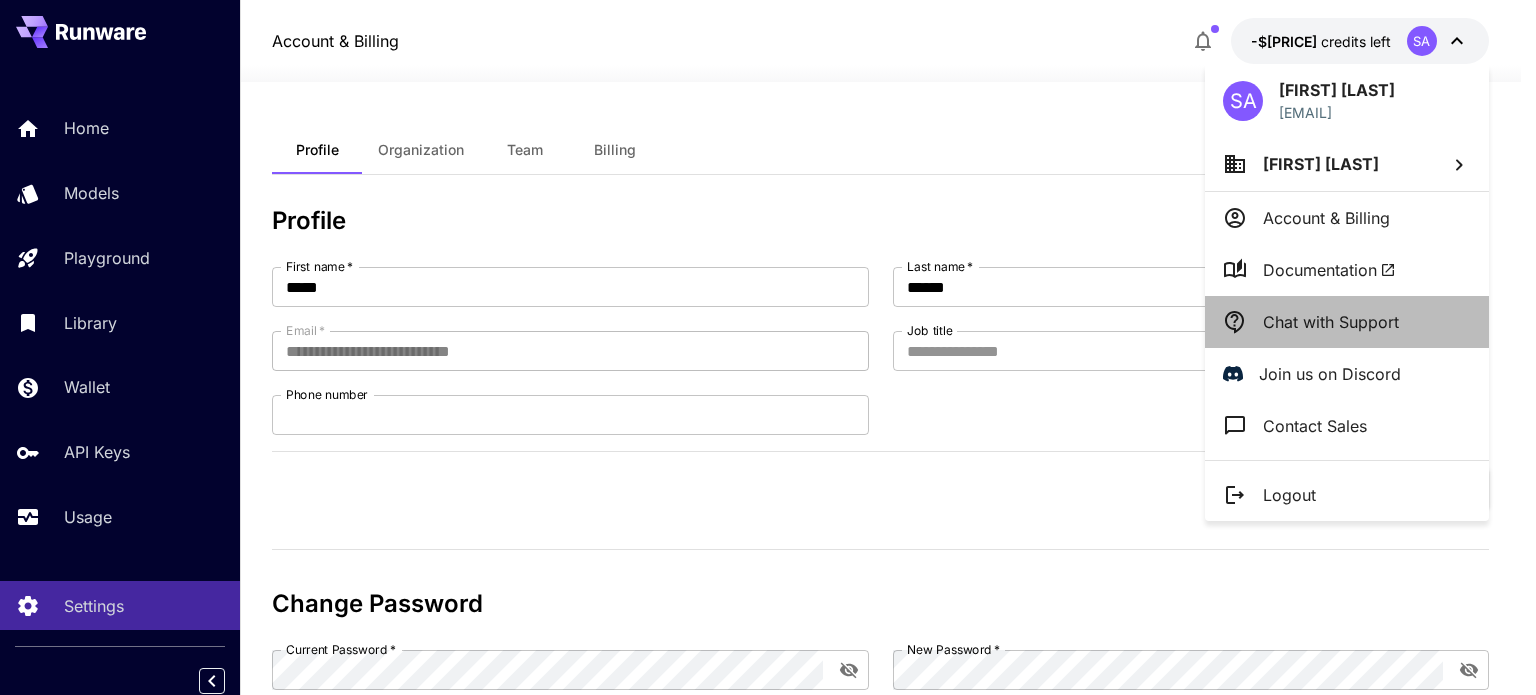 click on "Chat with Support" at bounding box center (1331, 322) 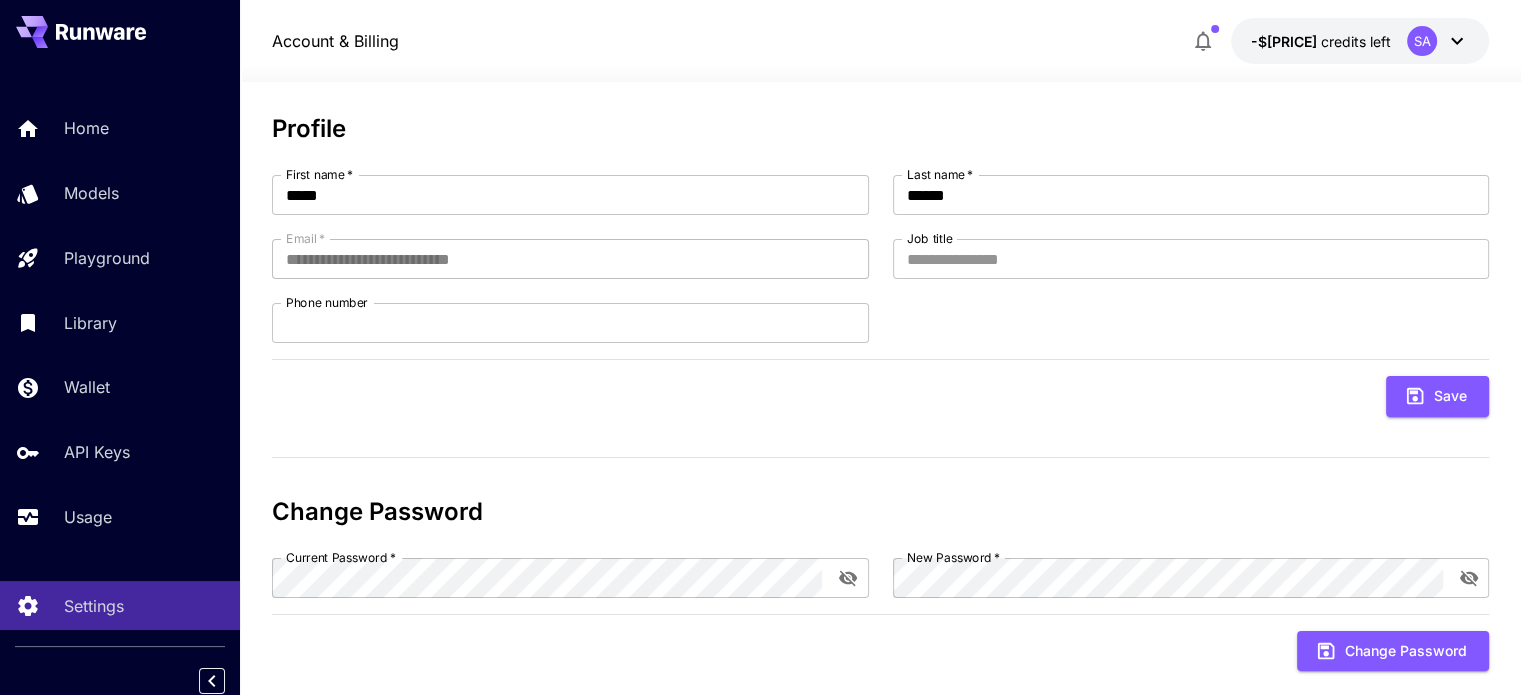 scroll, scrollTop: 127, scrollLeft: 0, axis: vertical 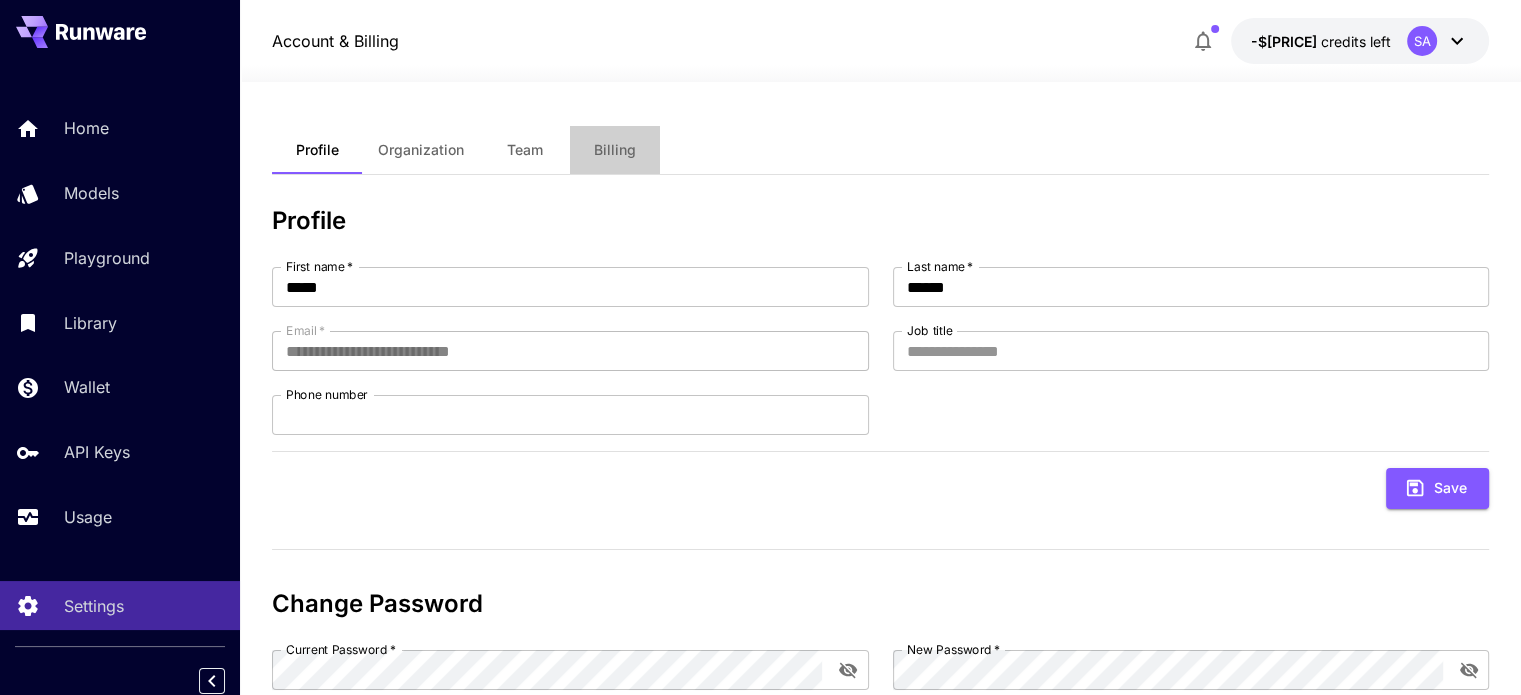 click on "Billing" at bounding box center [615, 150] 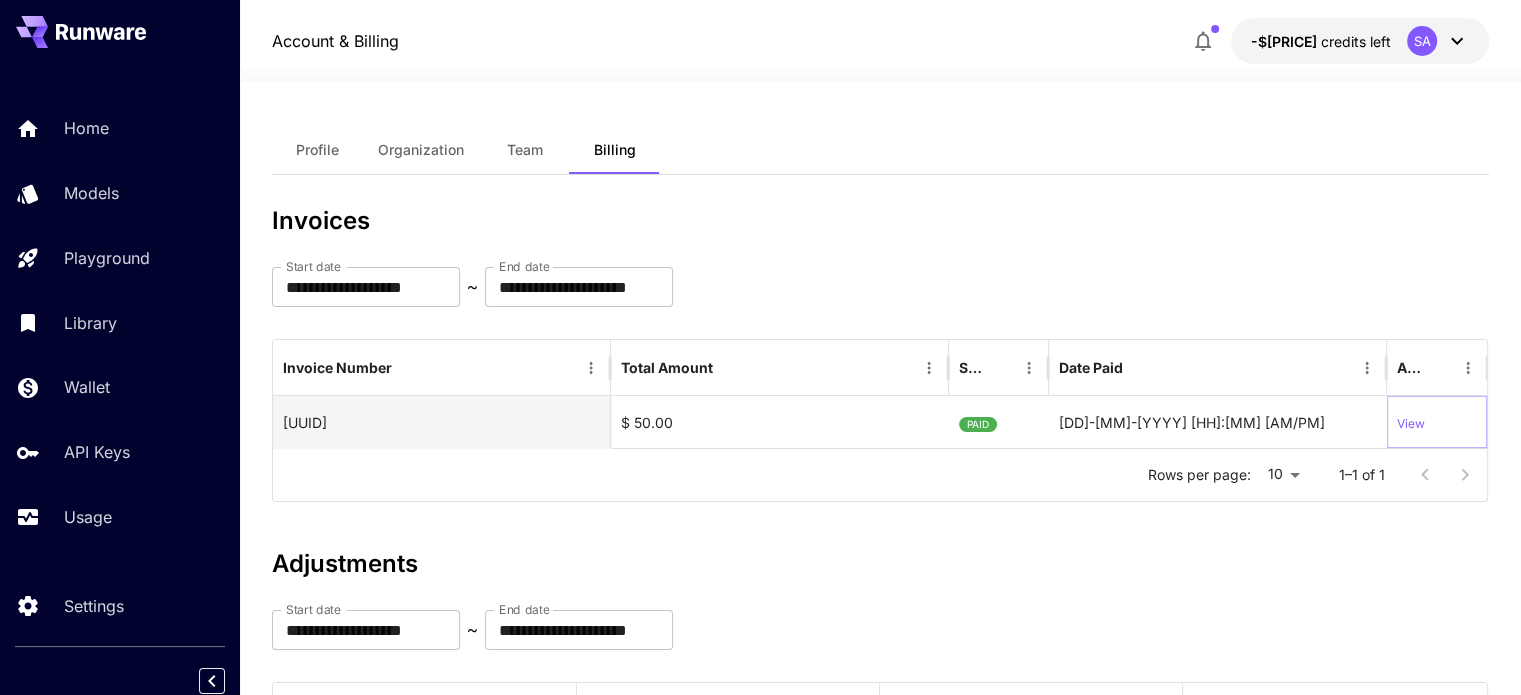 click on "View" at bounding box center (1411, 422) 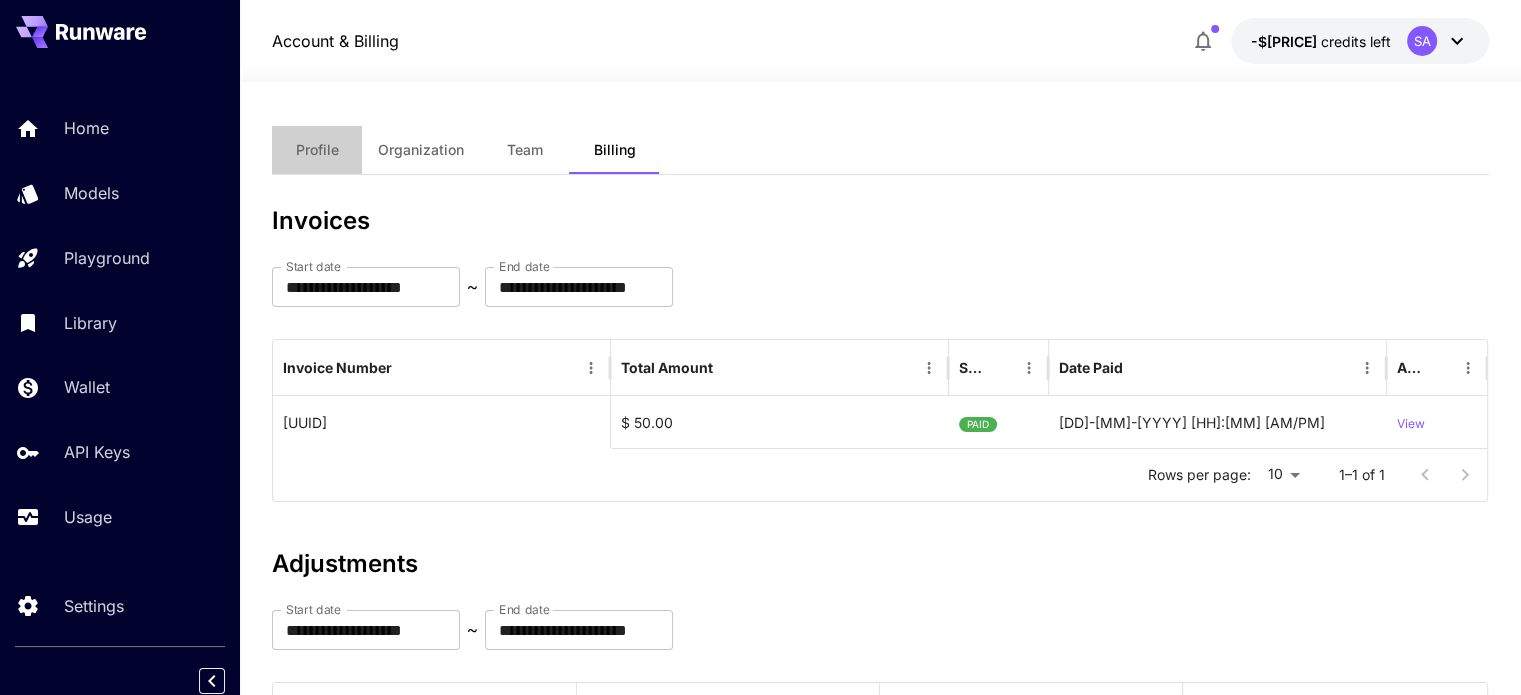 click on "Profile" at bounding box center [317, 150] 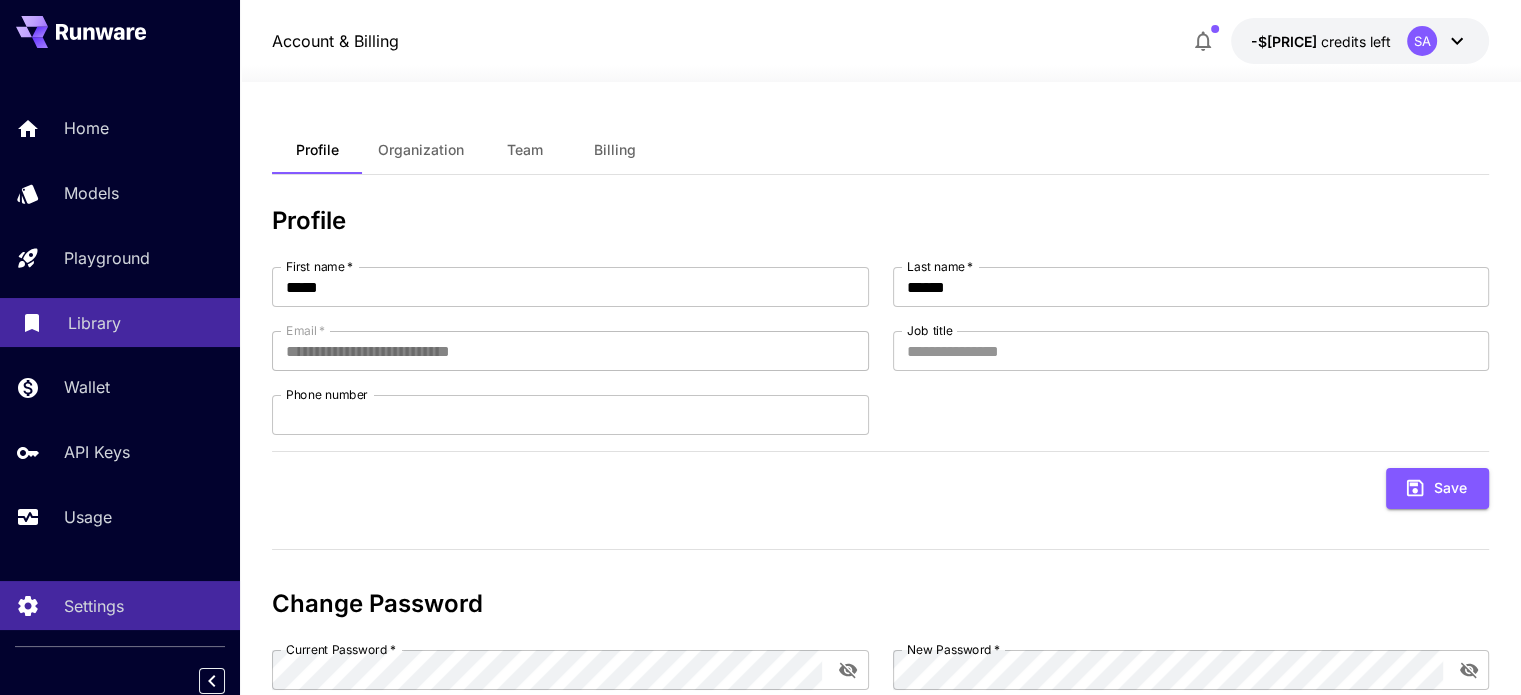 click on "Library" at bounding box center (94, 323) 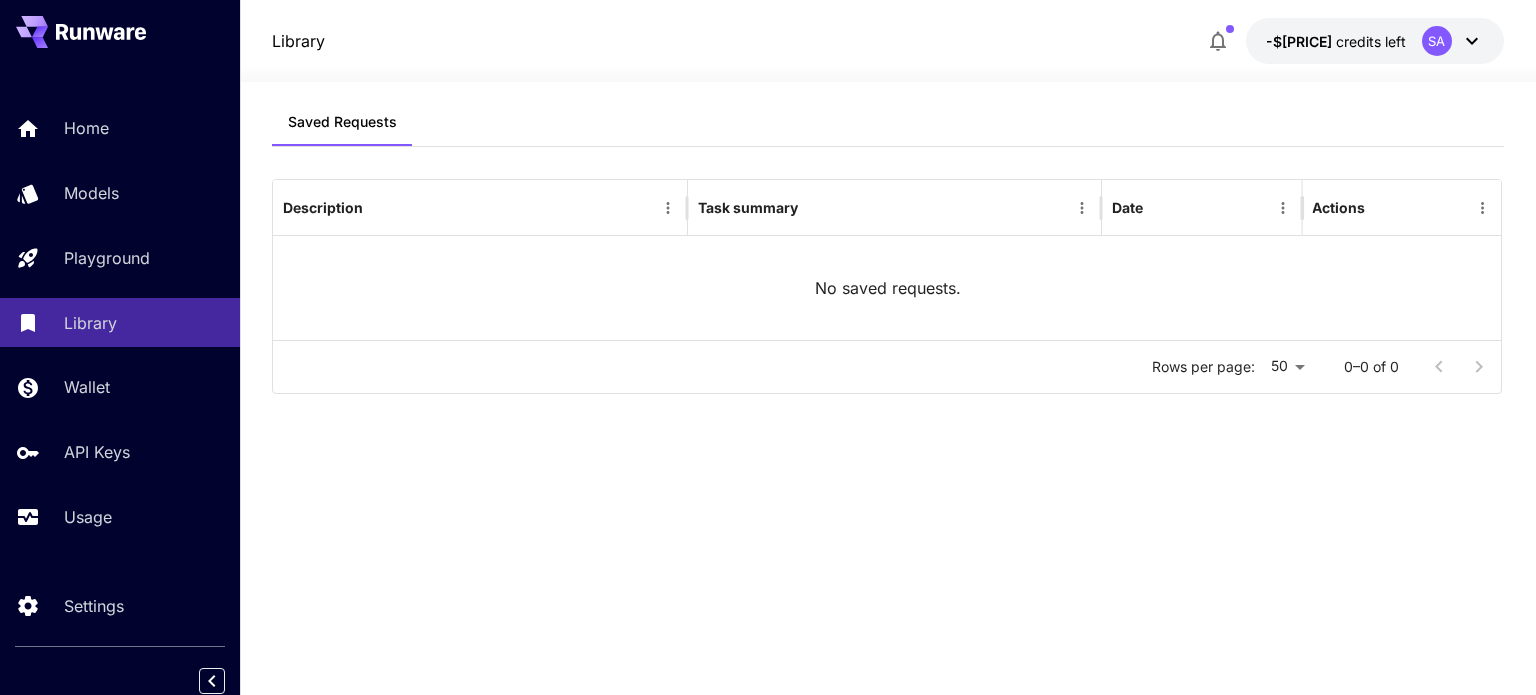 click on "SA" at bounding box center (1437, 41) 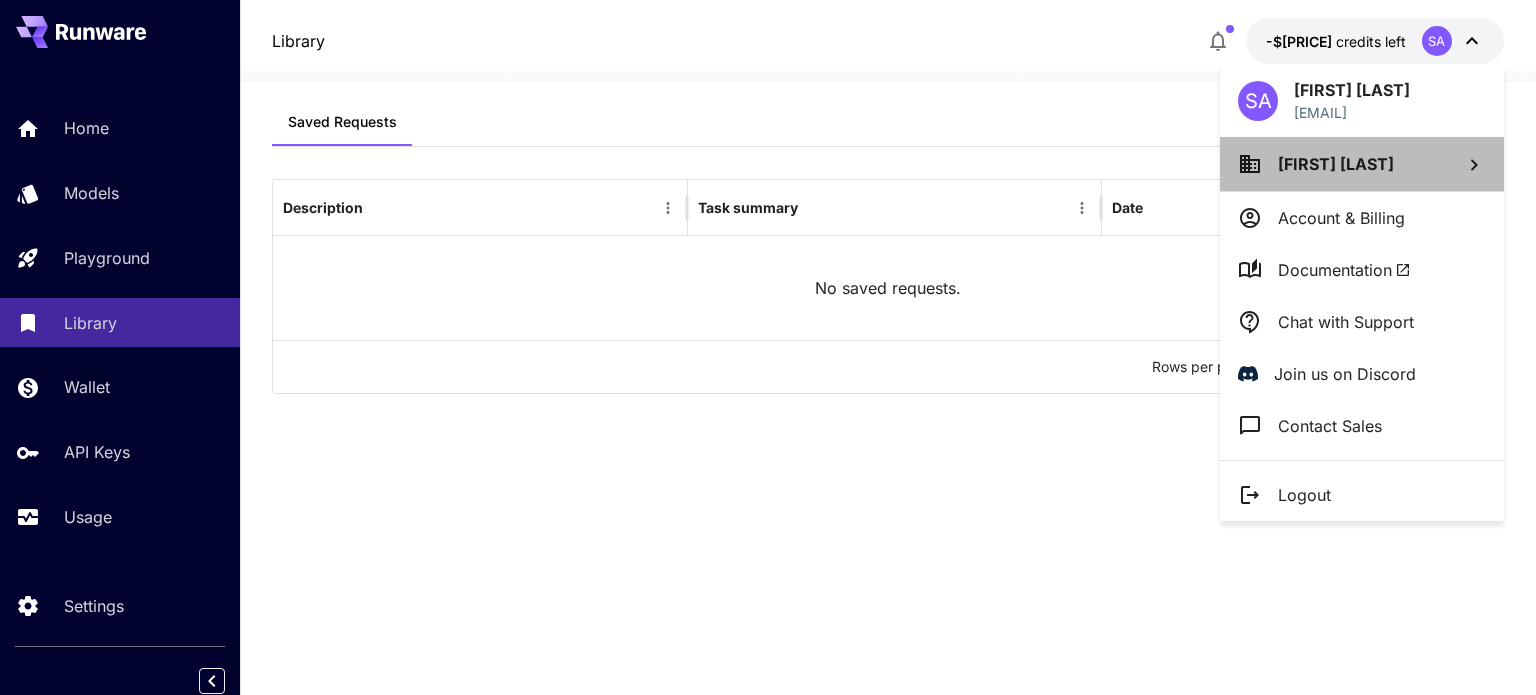 click 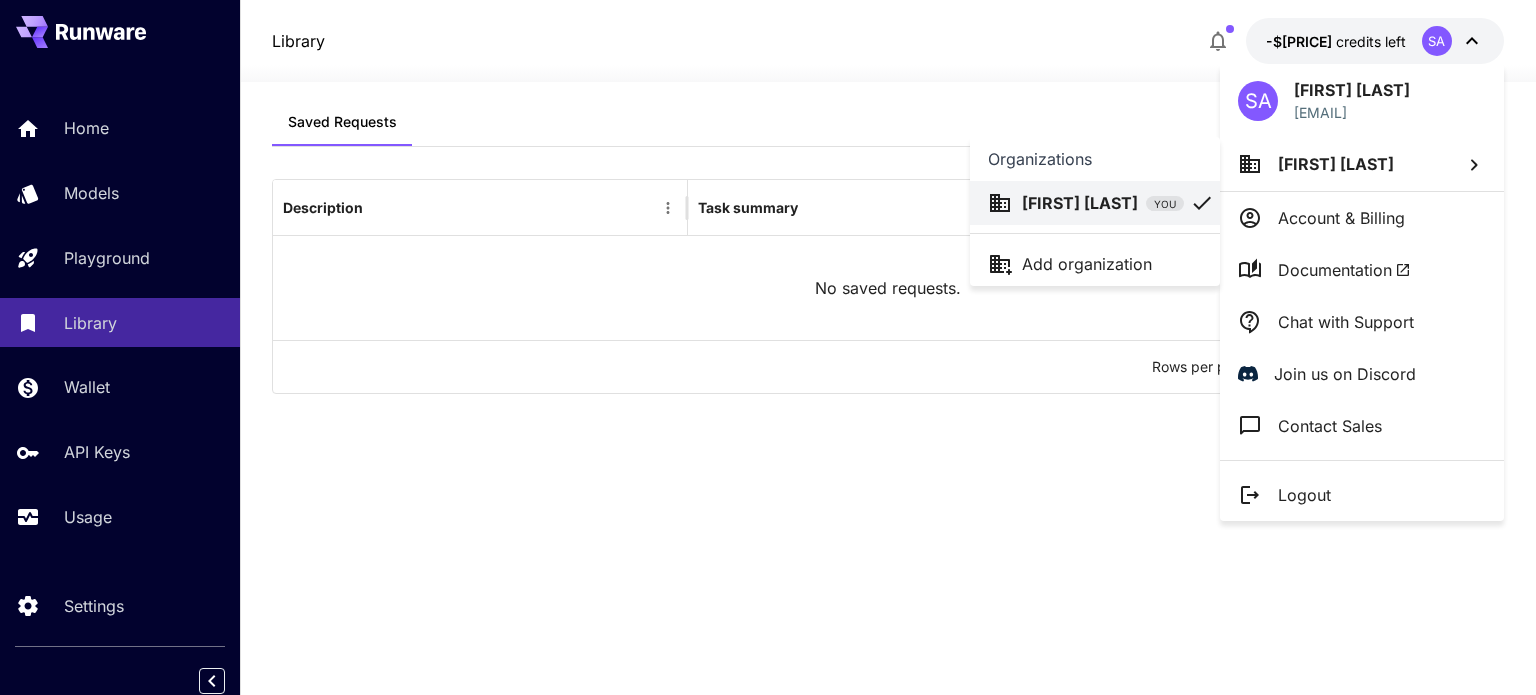 click at bounding box center (768, 347) 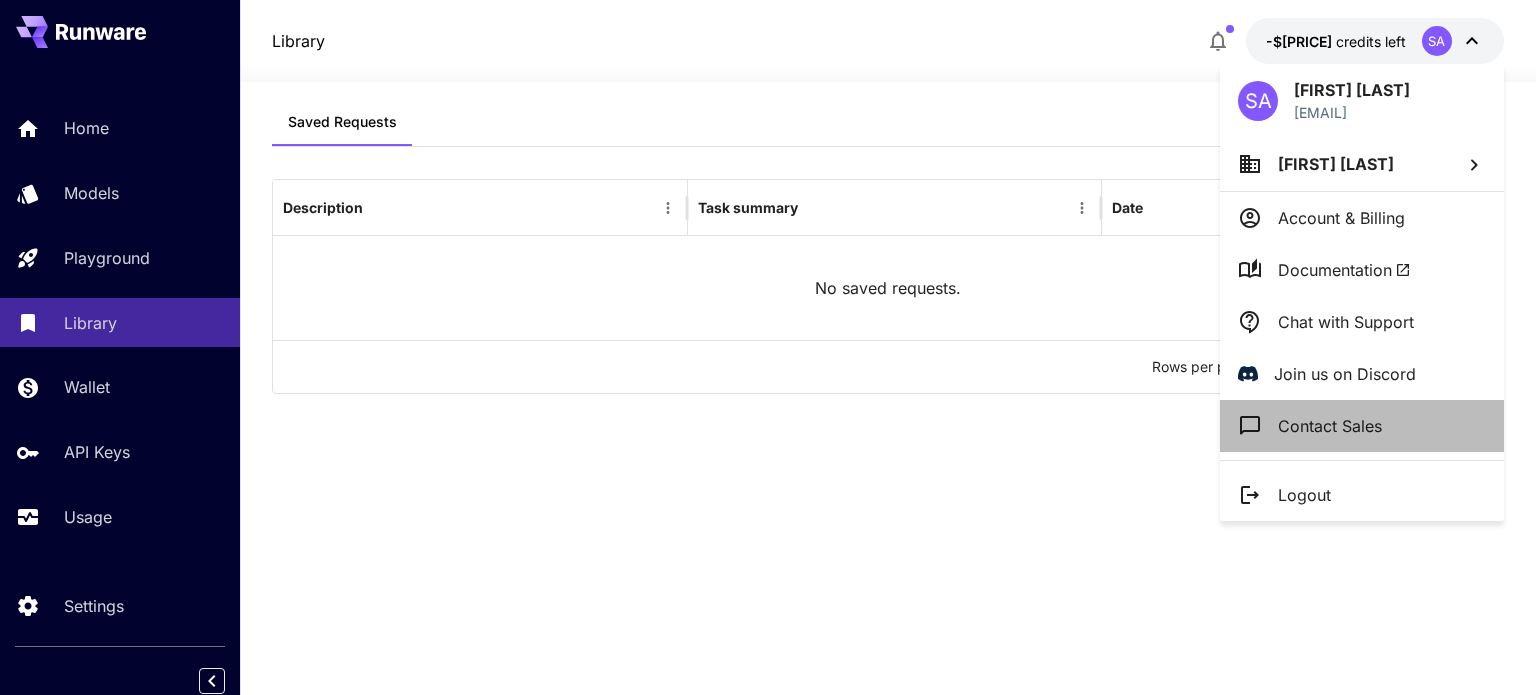 click on "Contact Sales" at bounding box center (1330, 426) 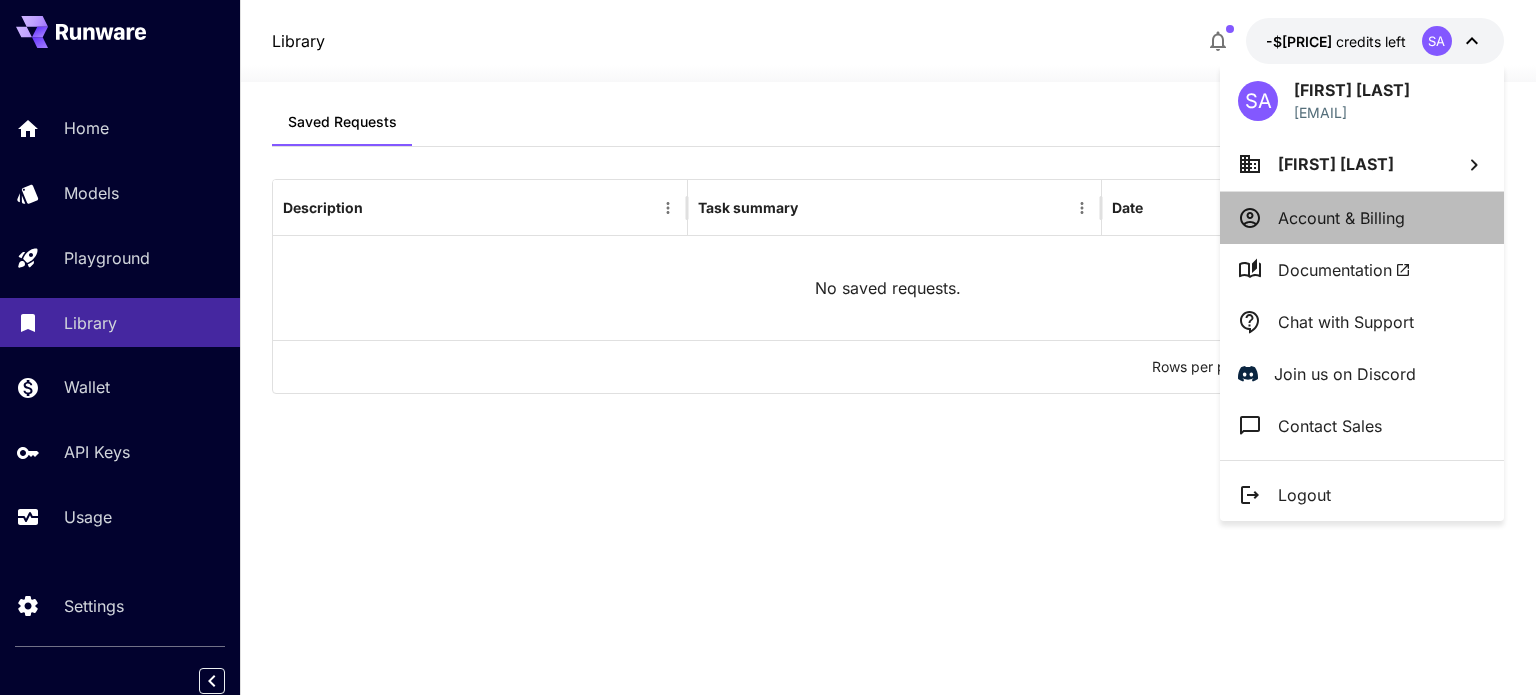 click on "Account & Billing" at bounding box center [1341, 218] 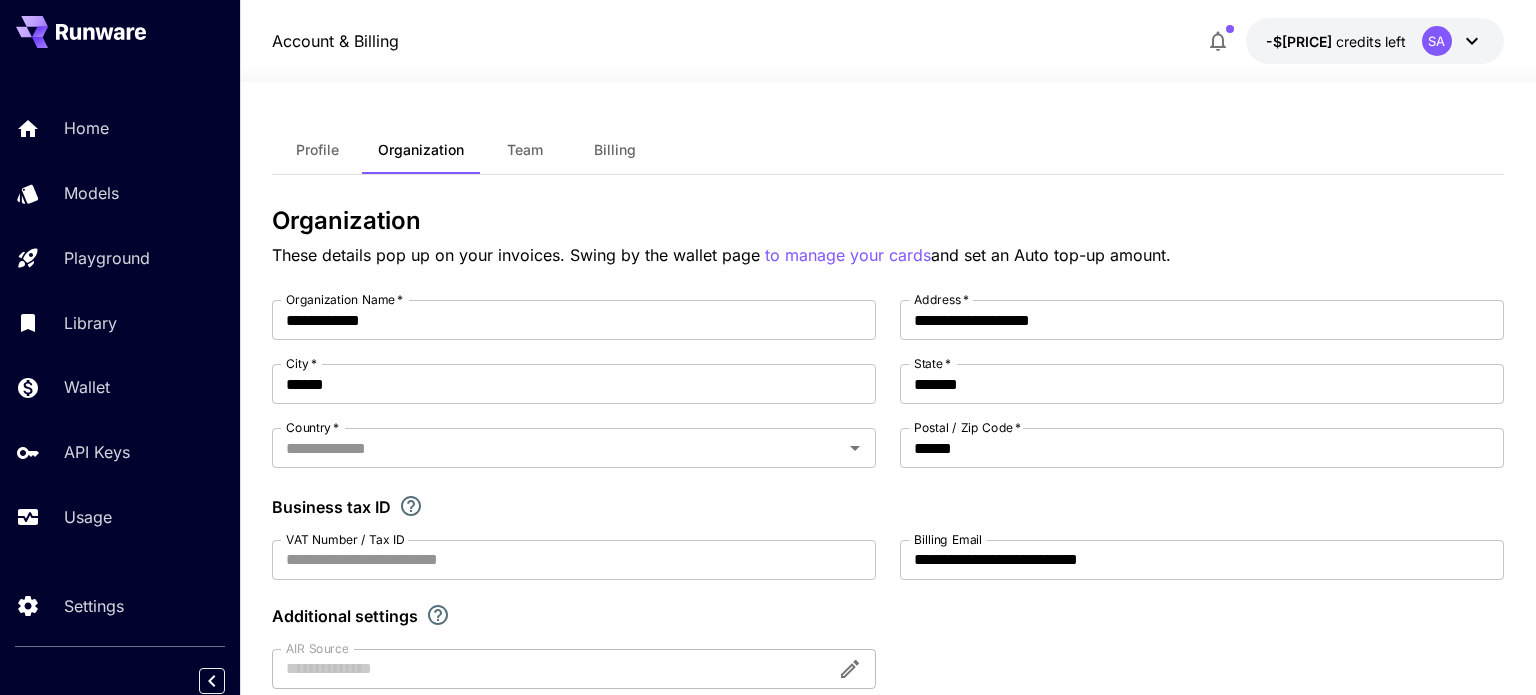 type on "******" 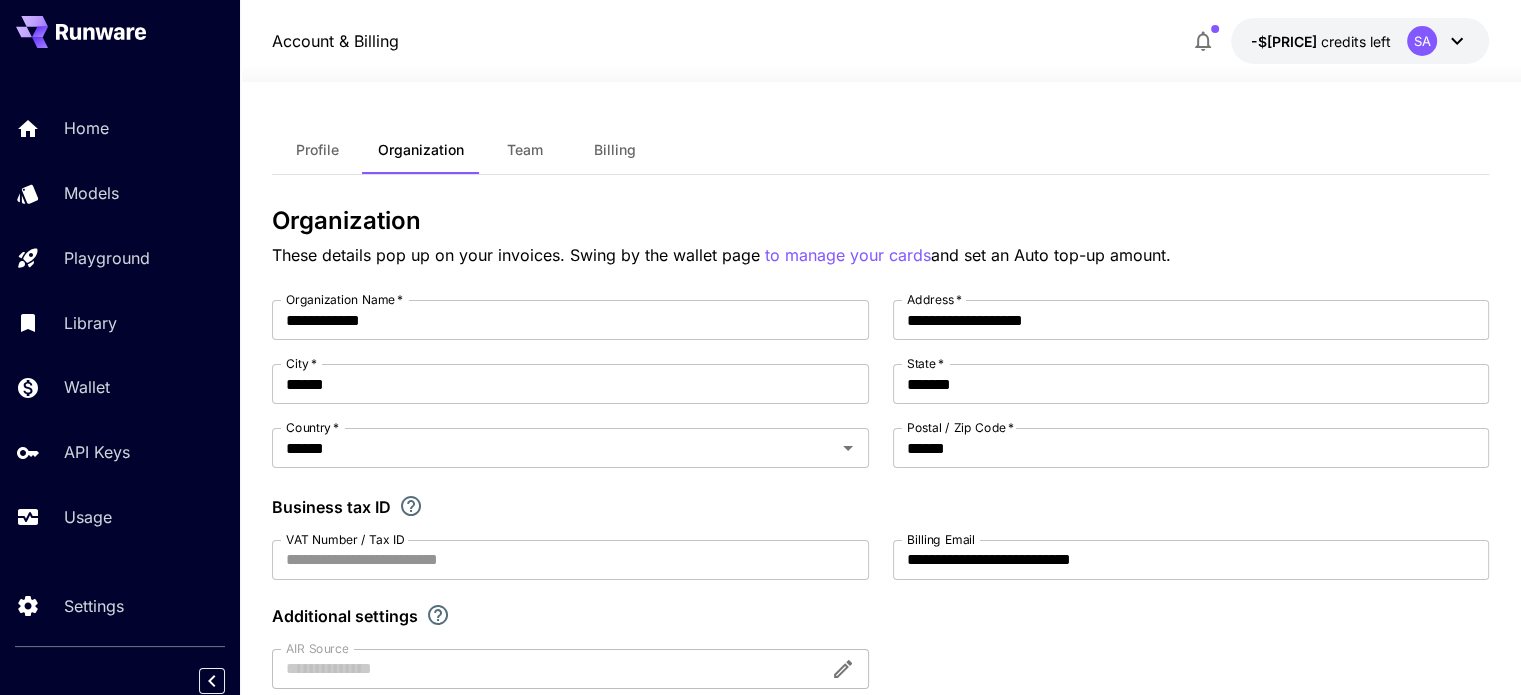 scroll, scrollTop: 525, scrollLeft: 0, axis: vertical 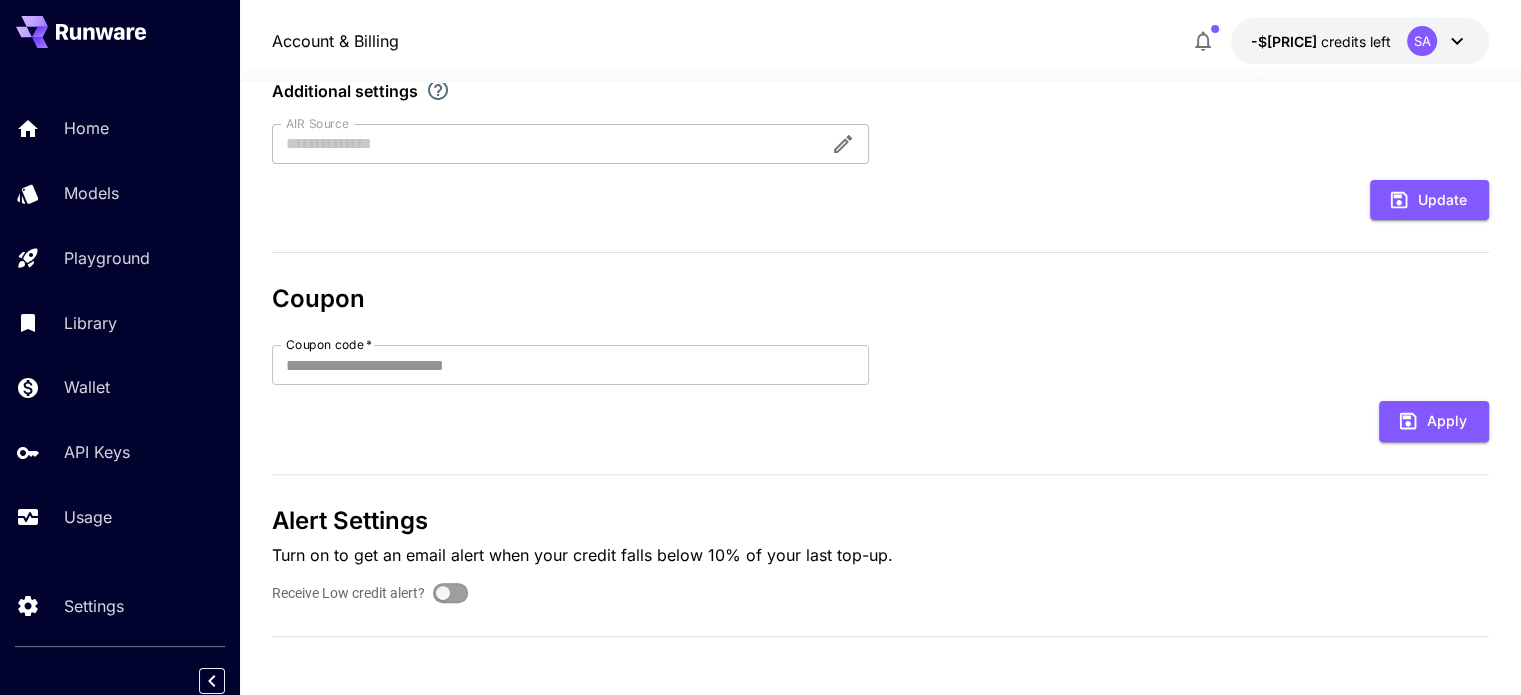 click at bounding box center (570, 144) 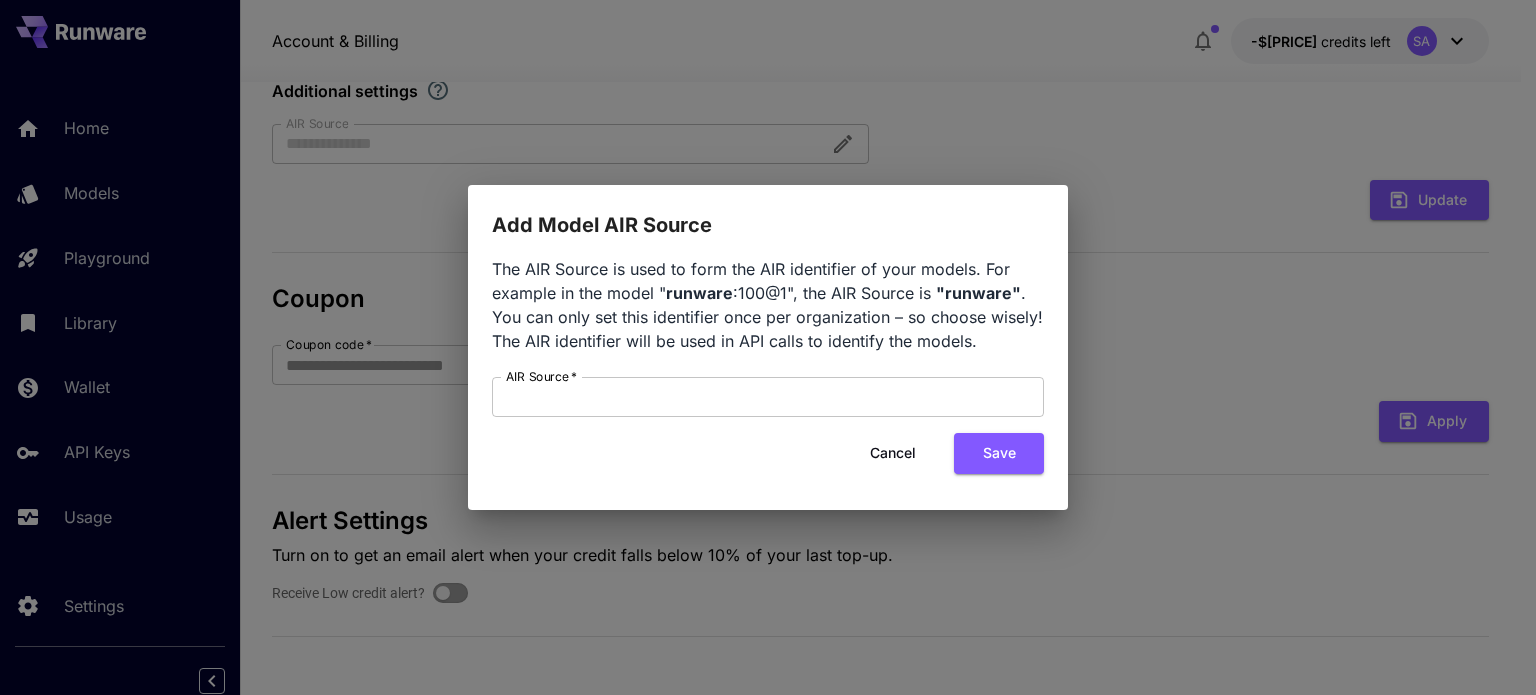 click on "Add Model AIR Source The AIR Source is used to form the AIR identifier of your models. For example in the model " runware :100@1", the AIR Source is   "runware" . You can only set this identifier once per organization – so choose wisely! The AIR identifier will be used in API calls to identify the models. AIR Source   * AIR Source   * Cancel Save" at bounding box center [768, 347] 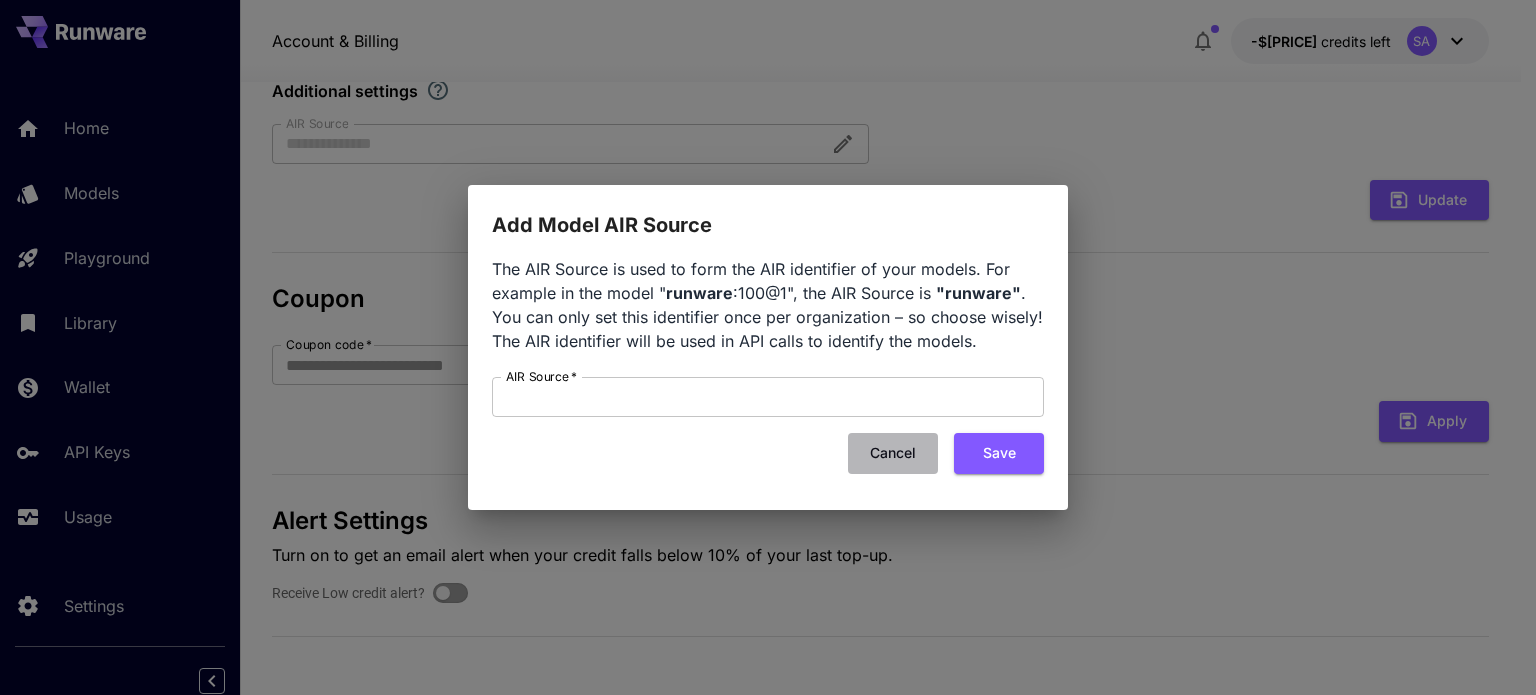 click on "Cancel" at bounding box center (893, 453) 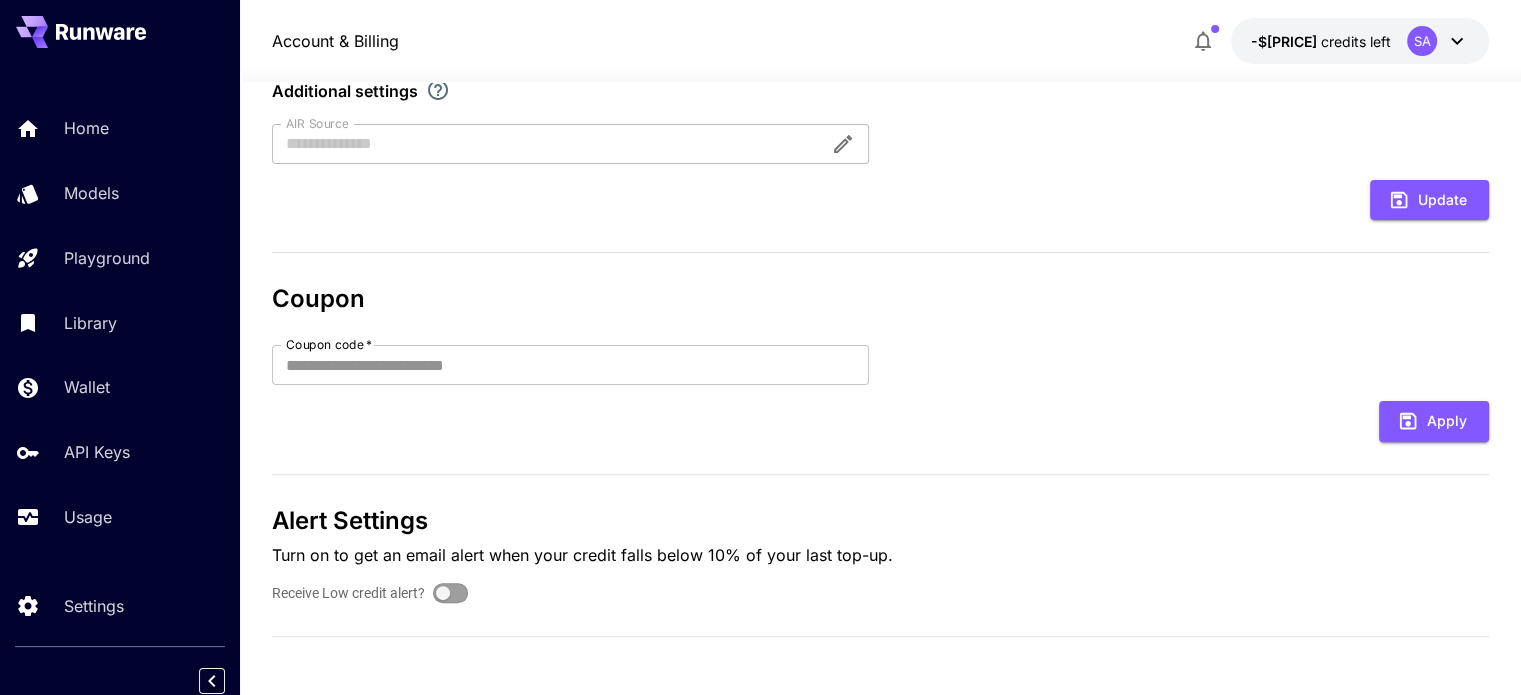 scroll, scrollTop: 0, scrollLeft: 0, axis: both 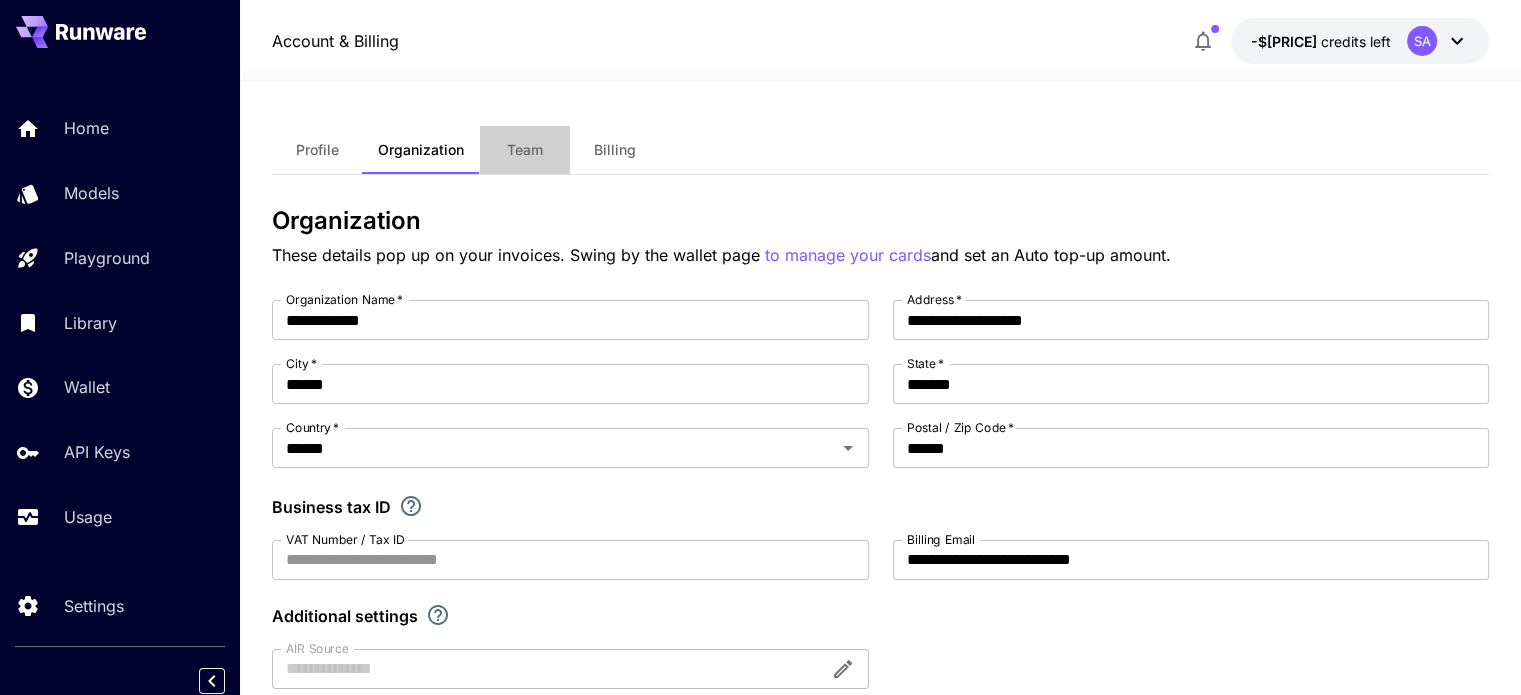 click on "Team" at bounding box center [525, 150] 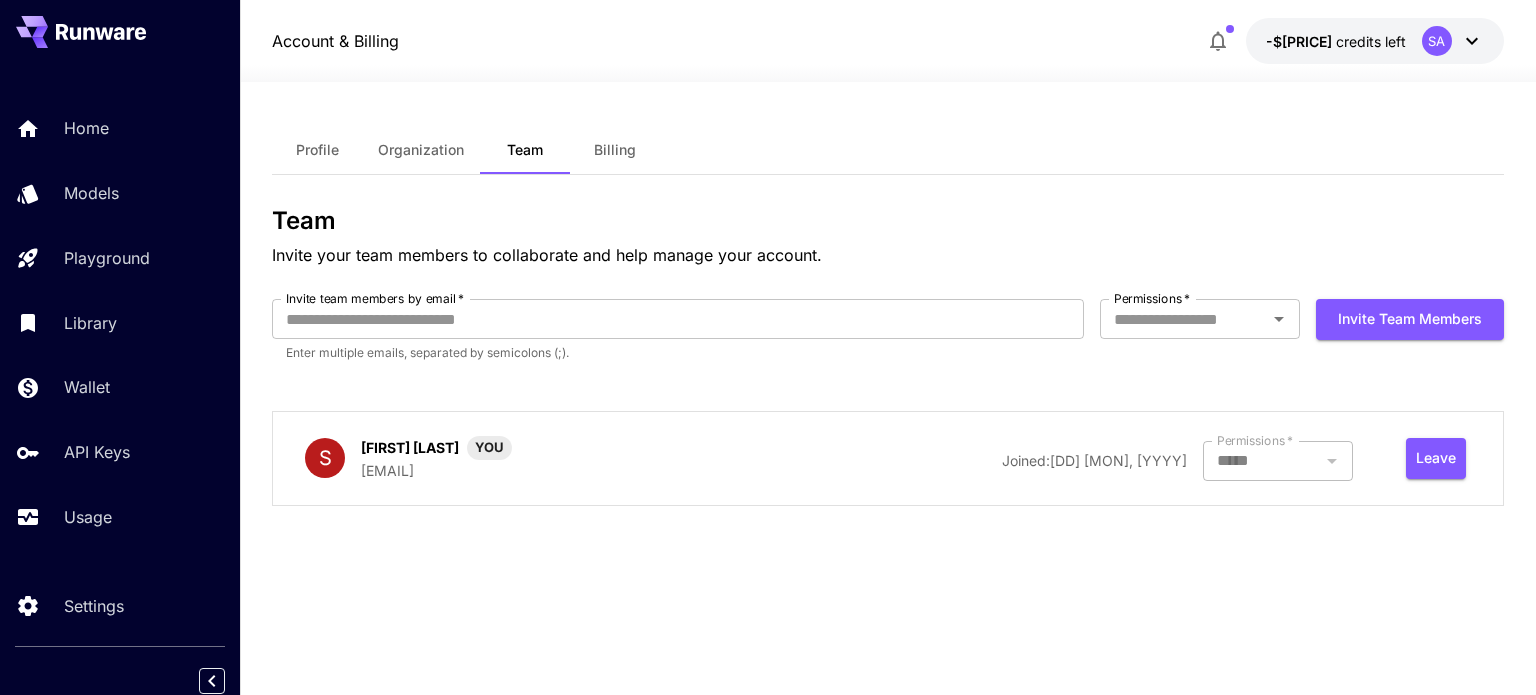 click at bounding box center [1278, 461] 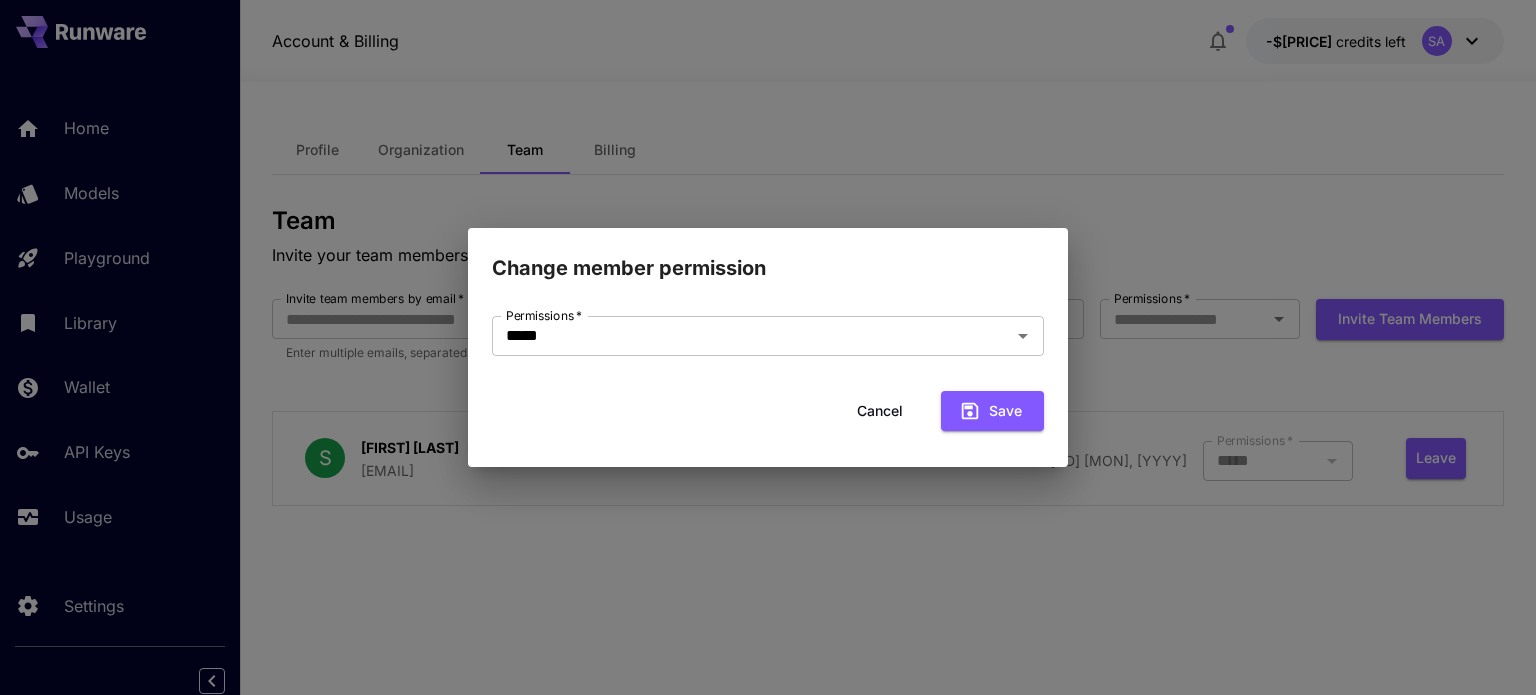 click on "Change member permission Permissions   * ***** Permissions   * Cancel Save" at bounding box center [768, 347] 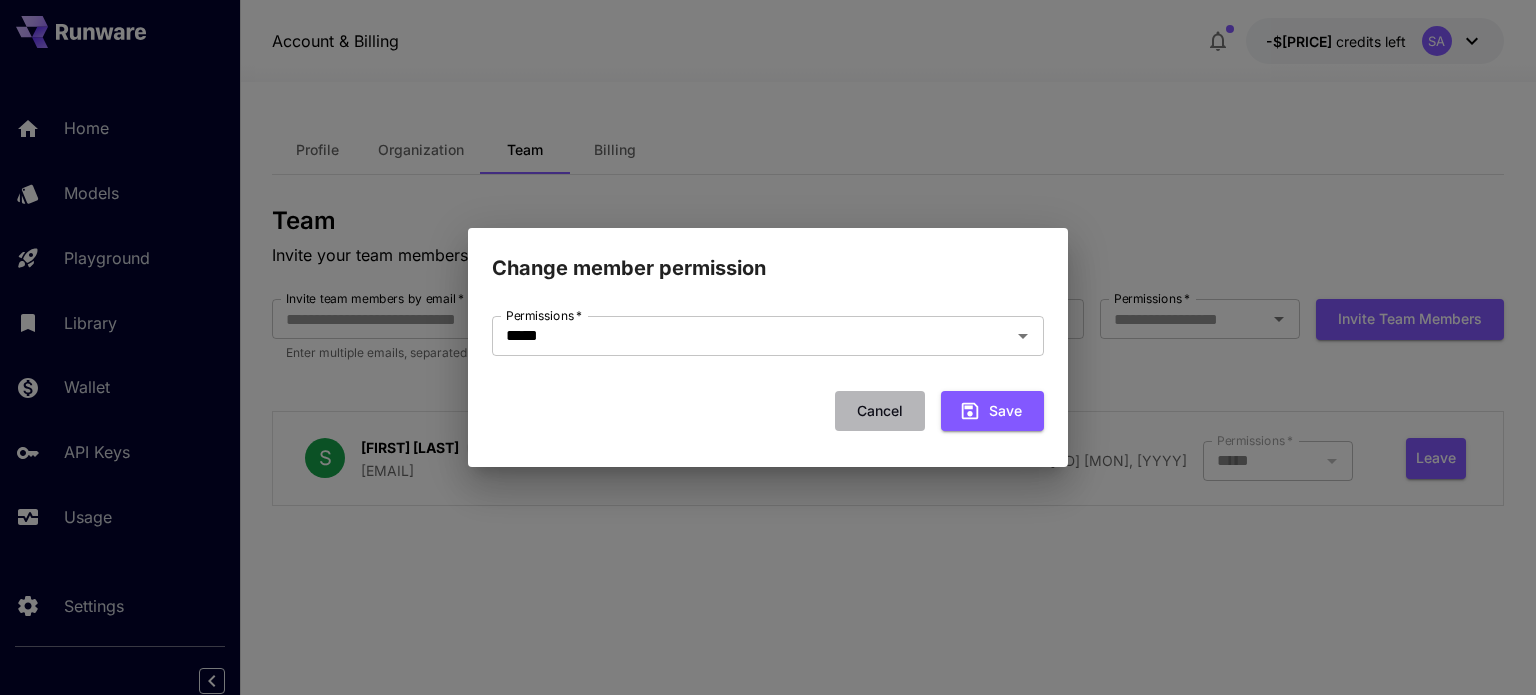 click on "Cancel" at bounding box center (880, 411) 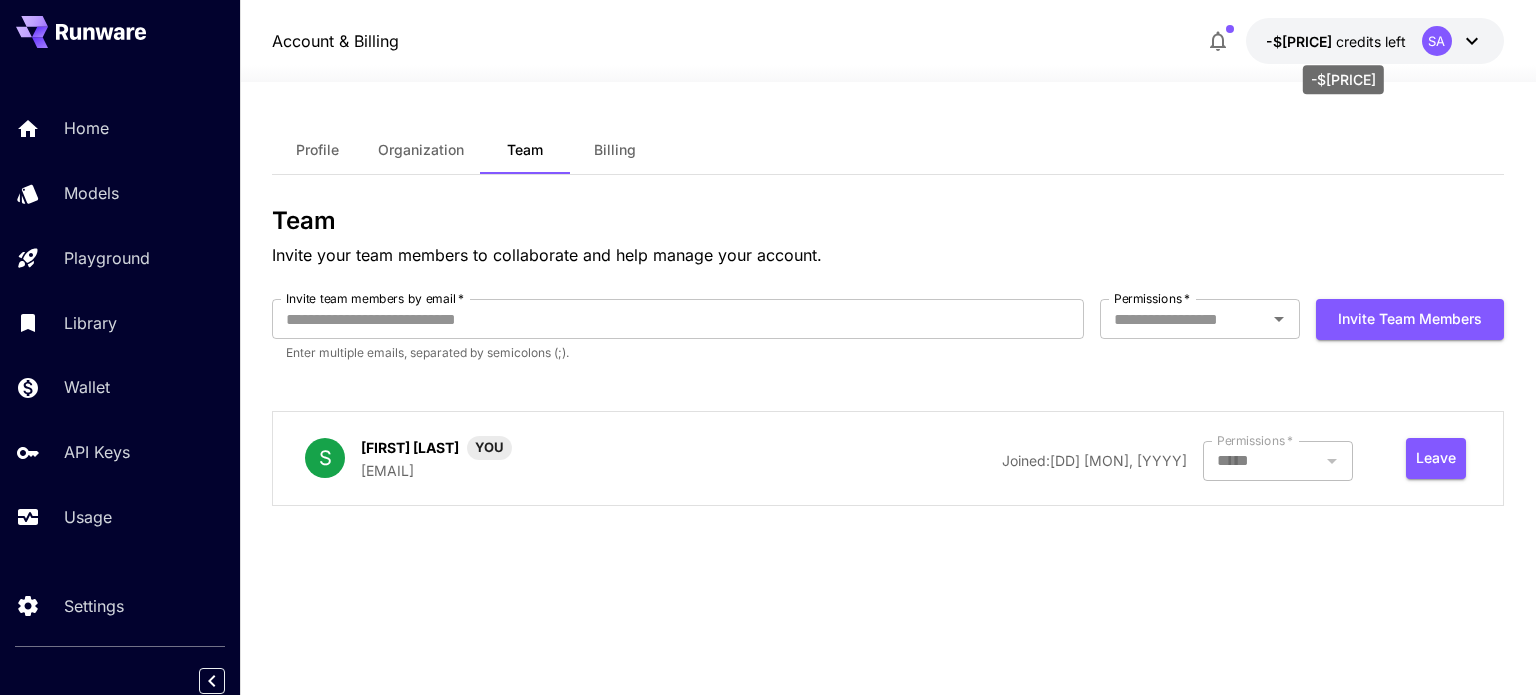 click on "credits left" at bounding box center [1371, 41] 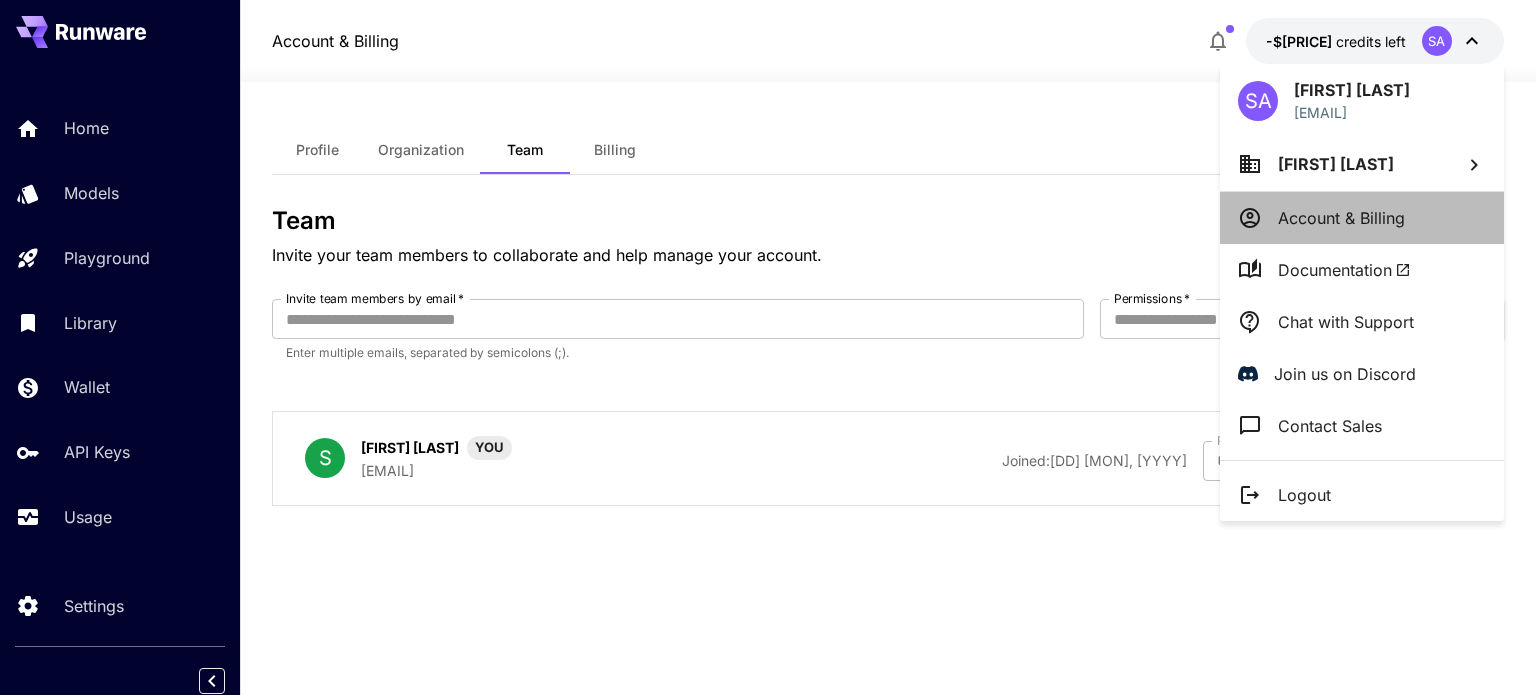click on "Account & Billing" at bounding box center [1362, 218] 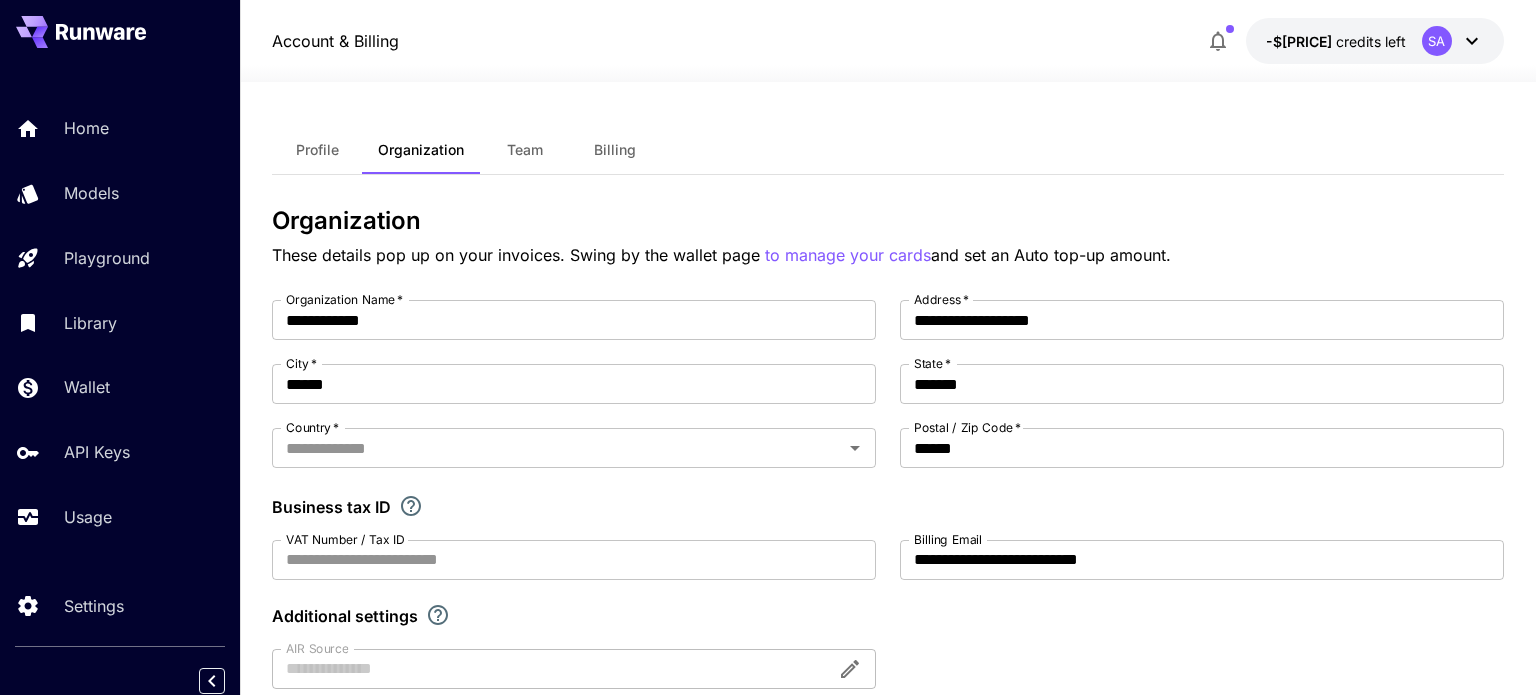 type on "******" 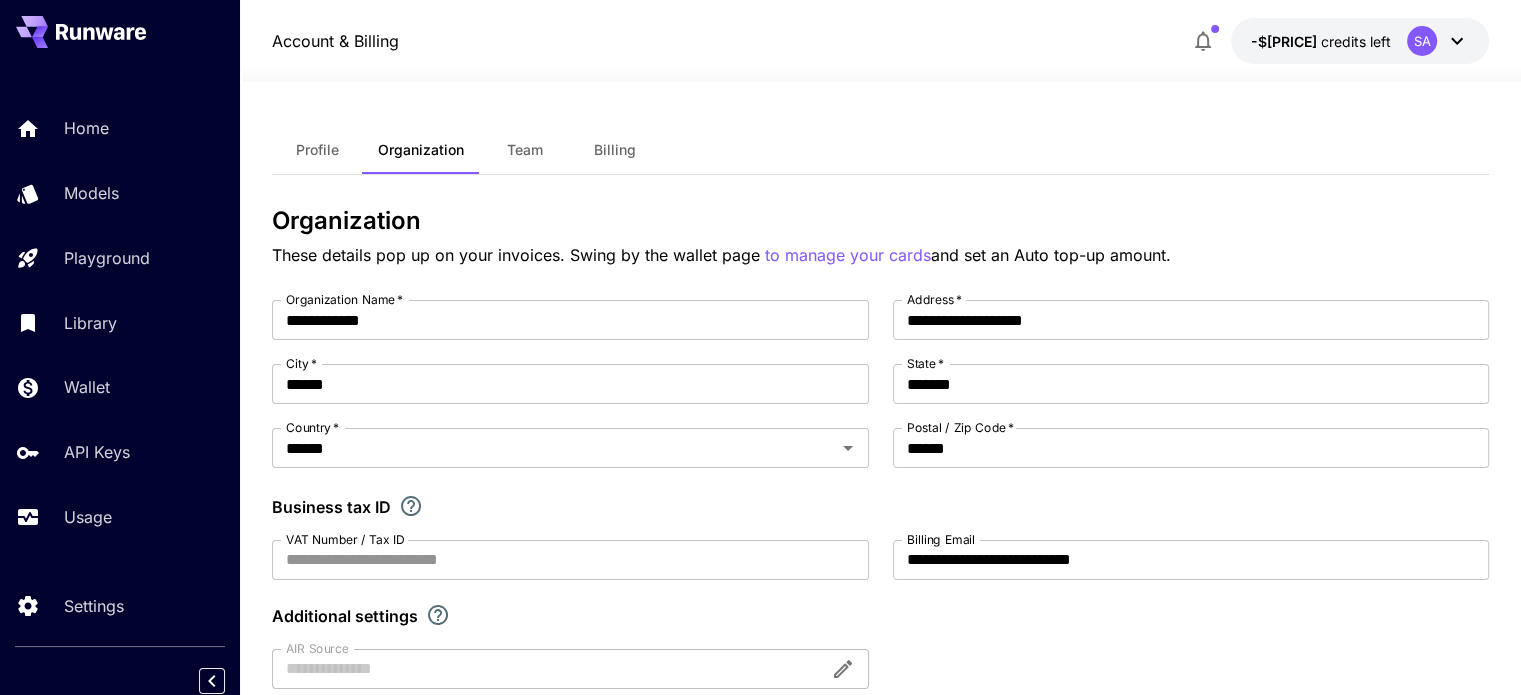 scroll, scrollTop: 525, scrollLeft: 0, axis: vertical 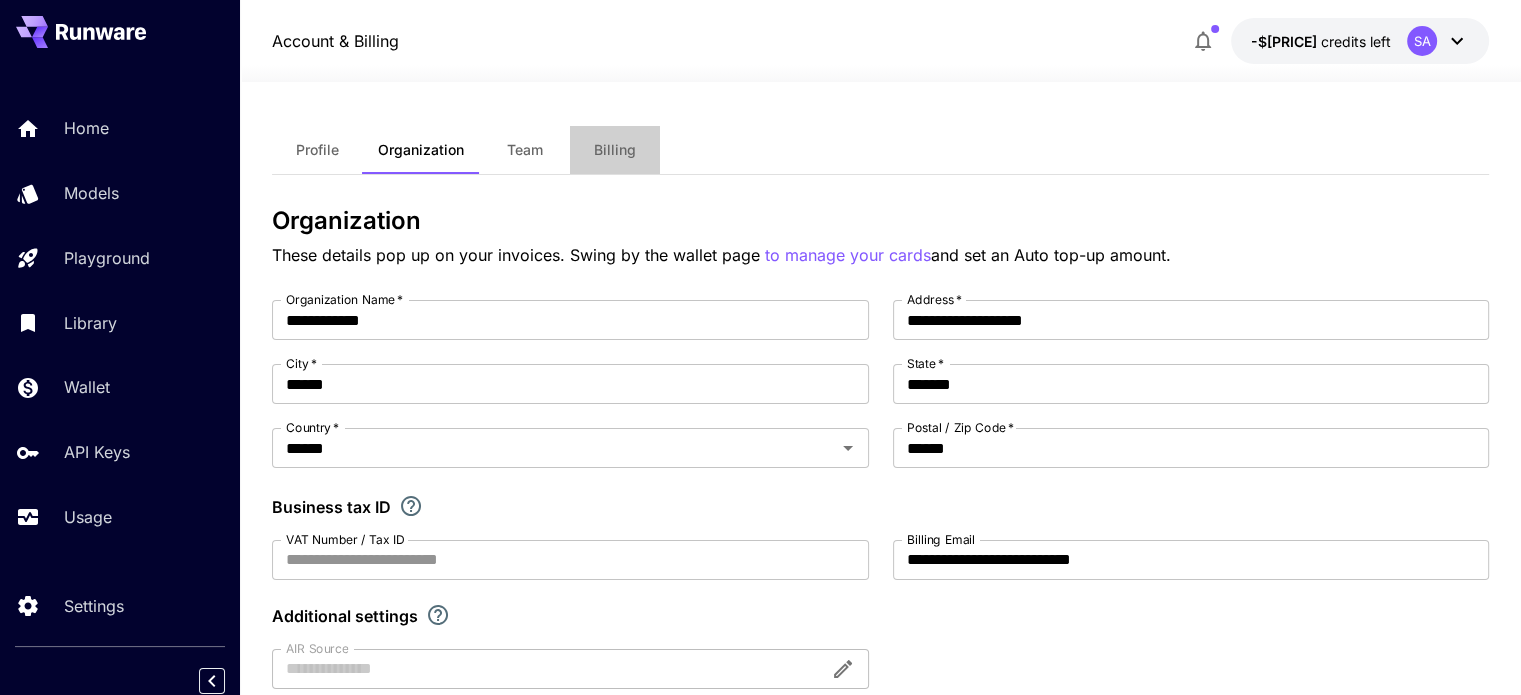 click on "Billing" at bounding box center (615, 150) 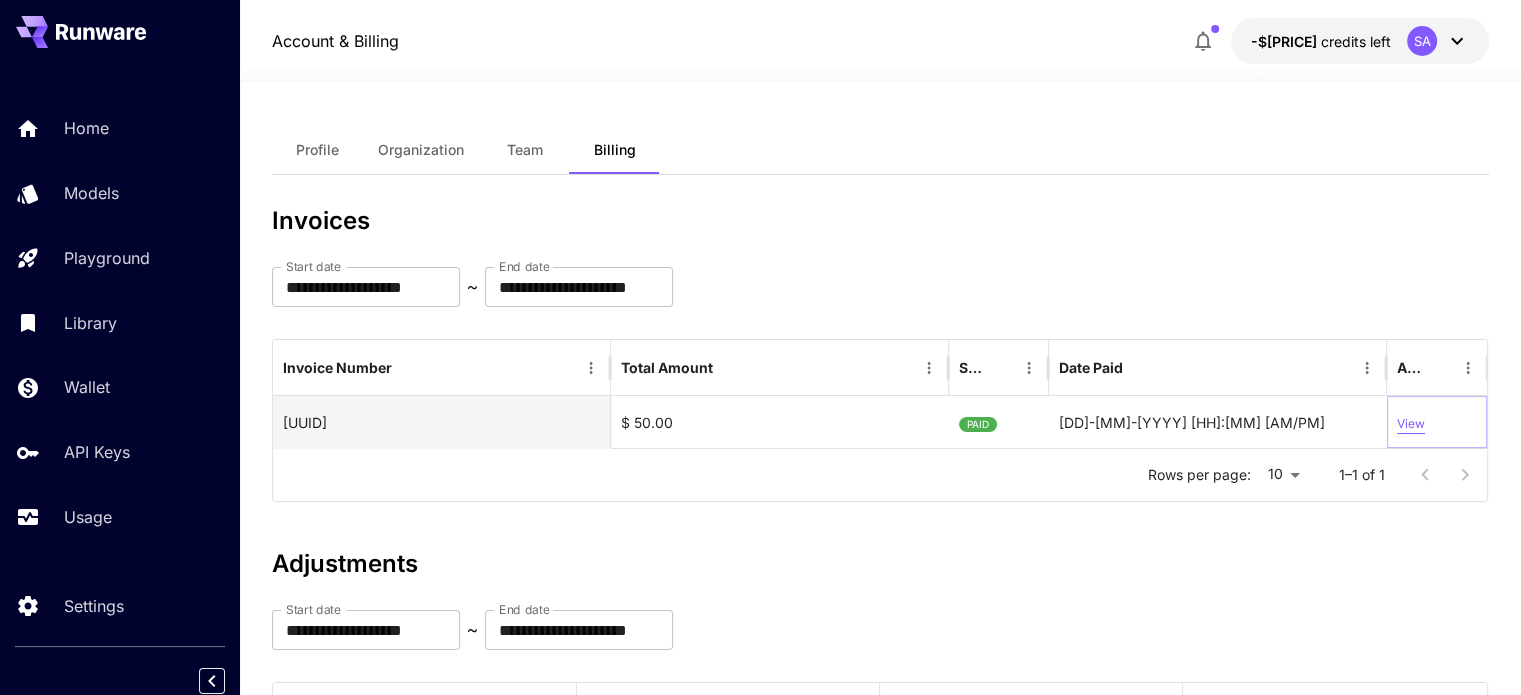 click on "View" at bounding box center (1411, 424) 